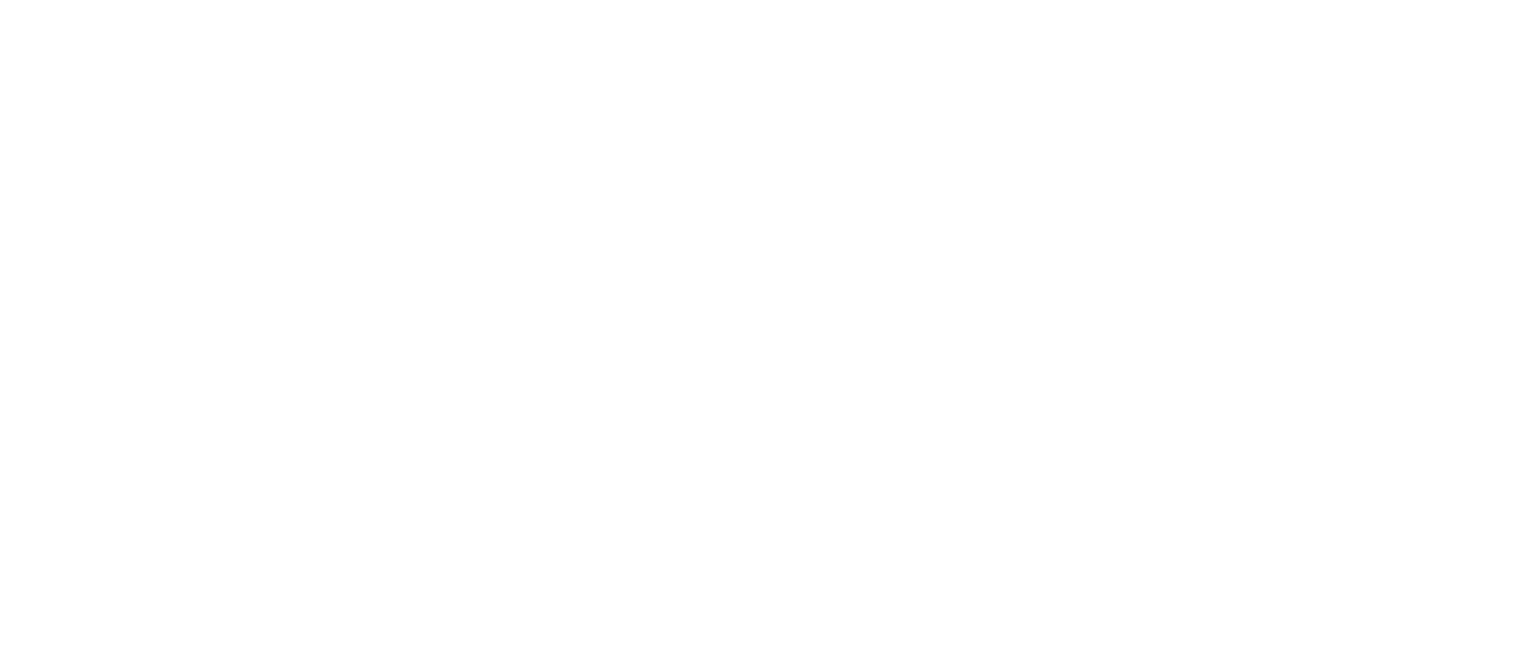 scroll, scrollTop: 0, scrollLeft: 0, axis: both 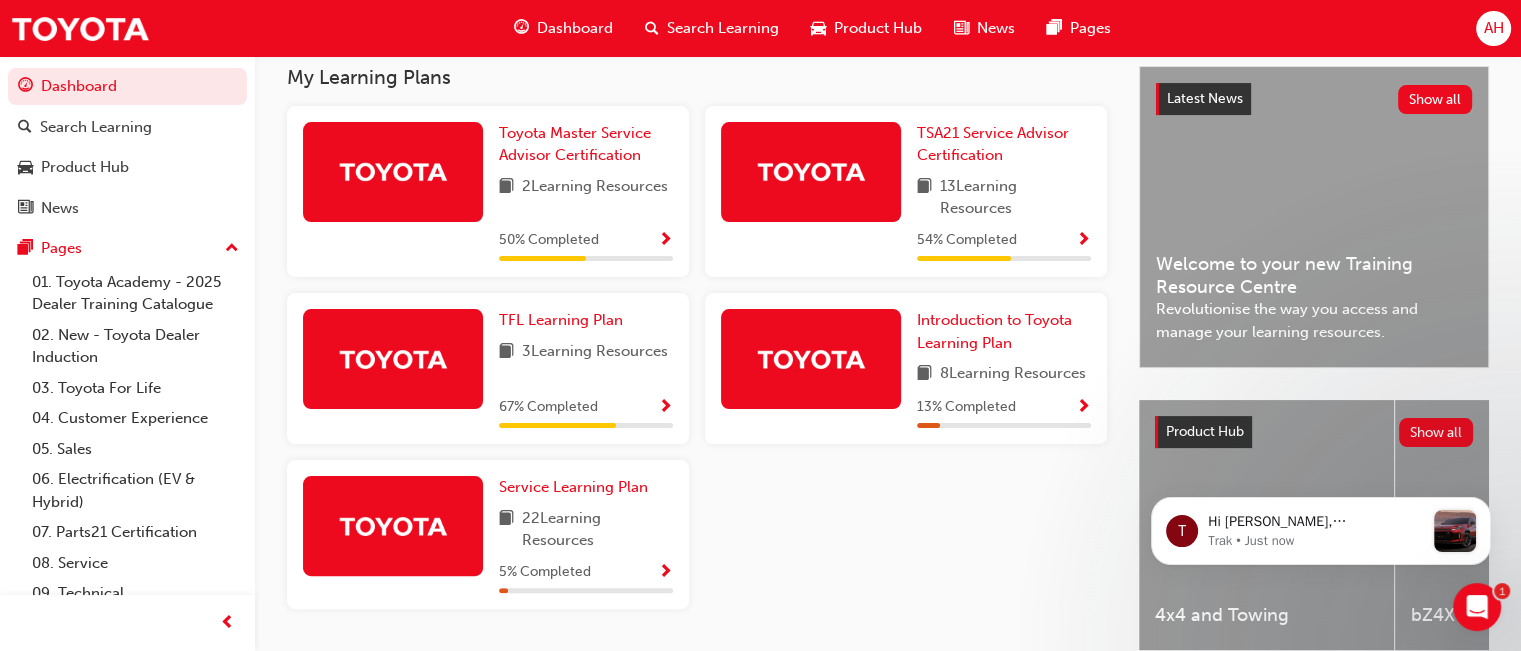 click on "Toyota Master Service Advisor Certification 2  Learning Resources 50 % Completed" at bounding box center (586, 192) 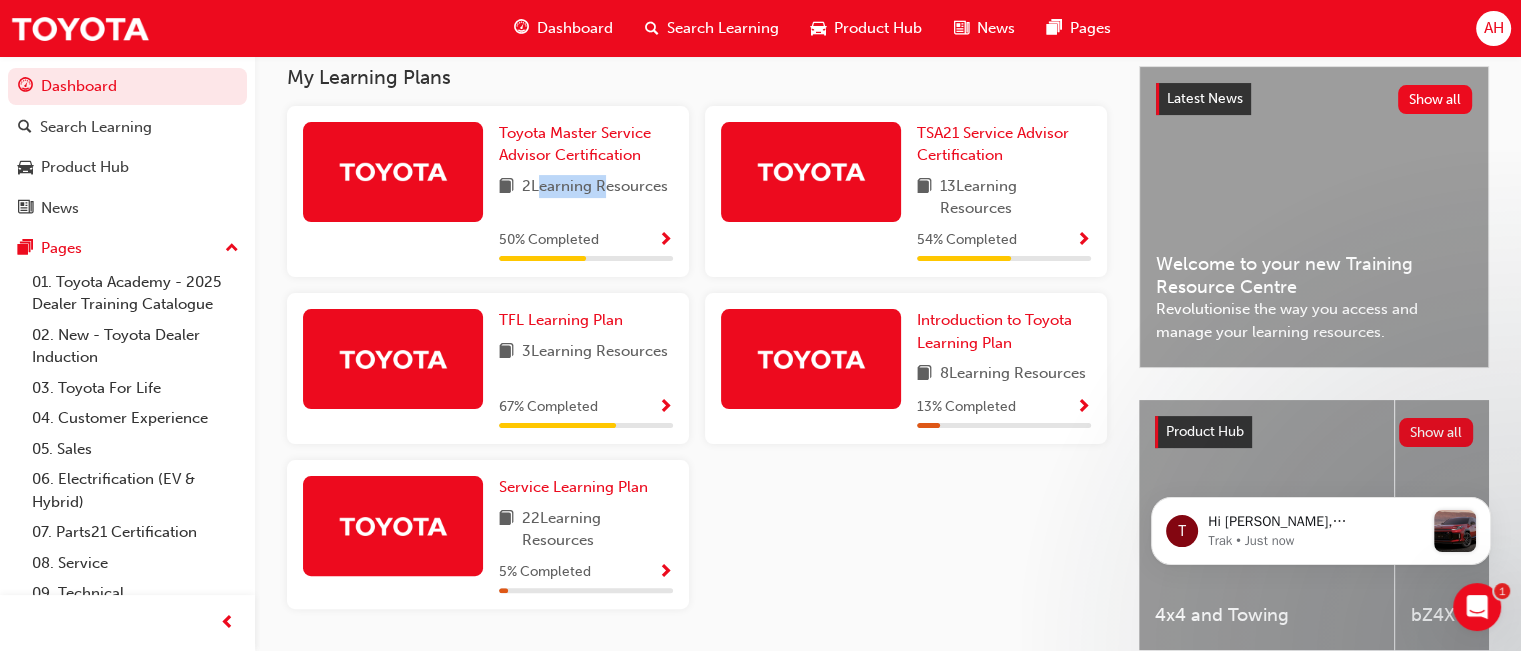 click on "Toyota Master Service Advisor Certification 2  Learning Resources 50 % Completed" at bounding box center (586, 192) 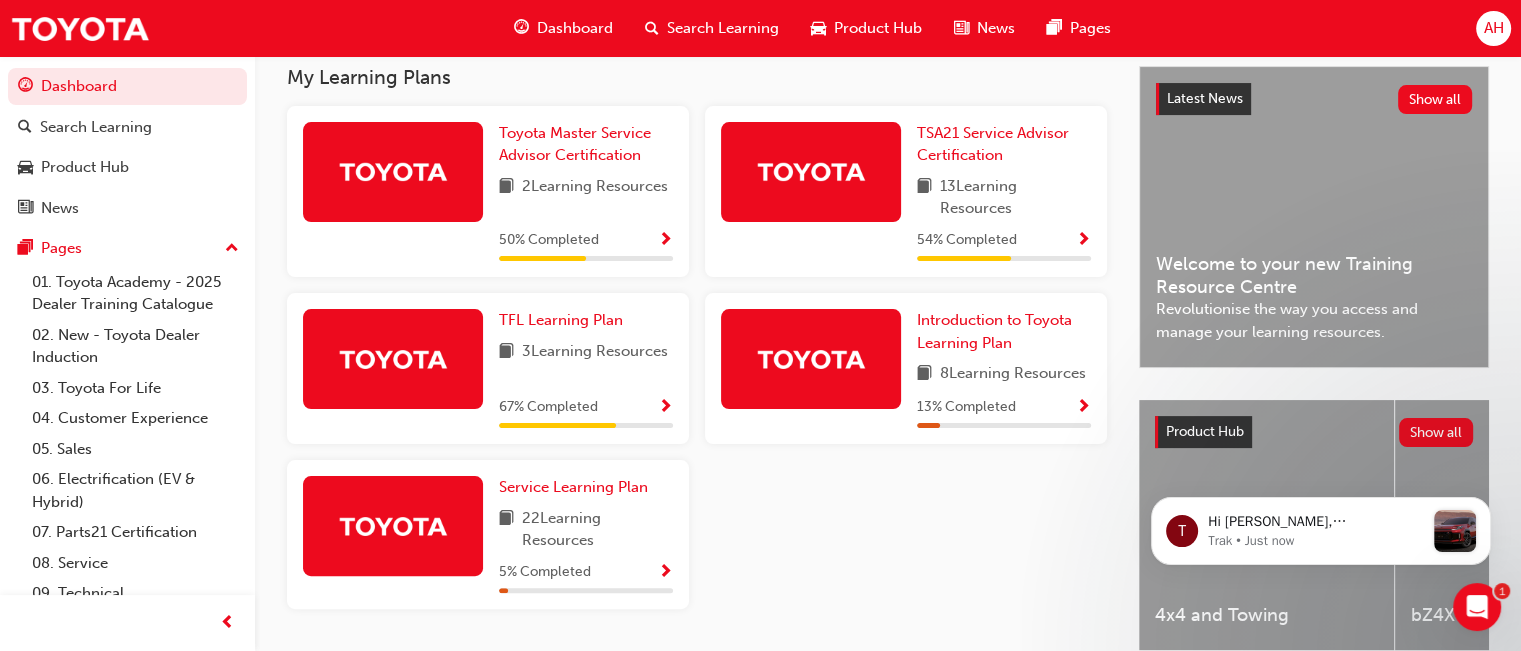 click at bounding box center [393, 172] 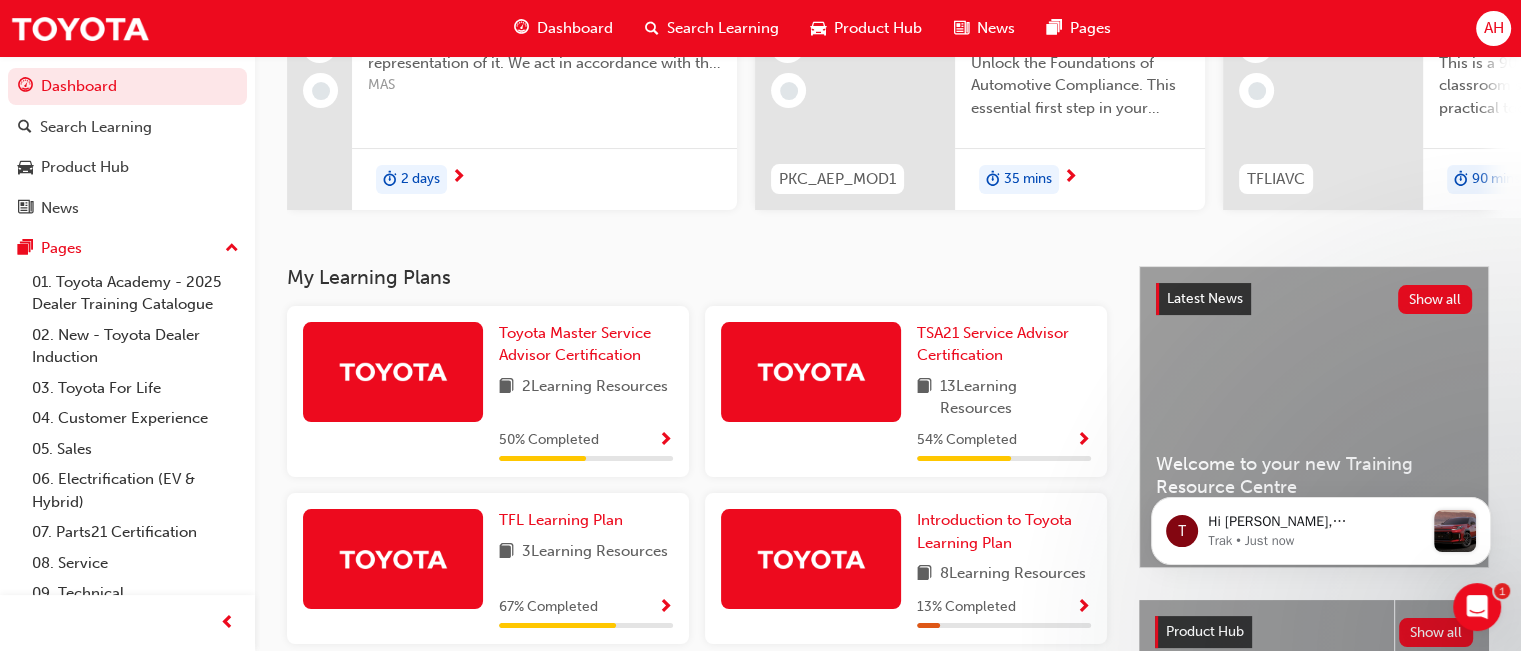 scroll, scrollTop: 143, scrollLeft: 0, axis: vertical 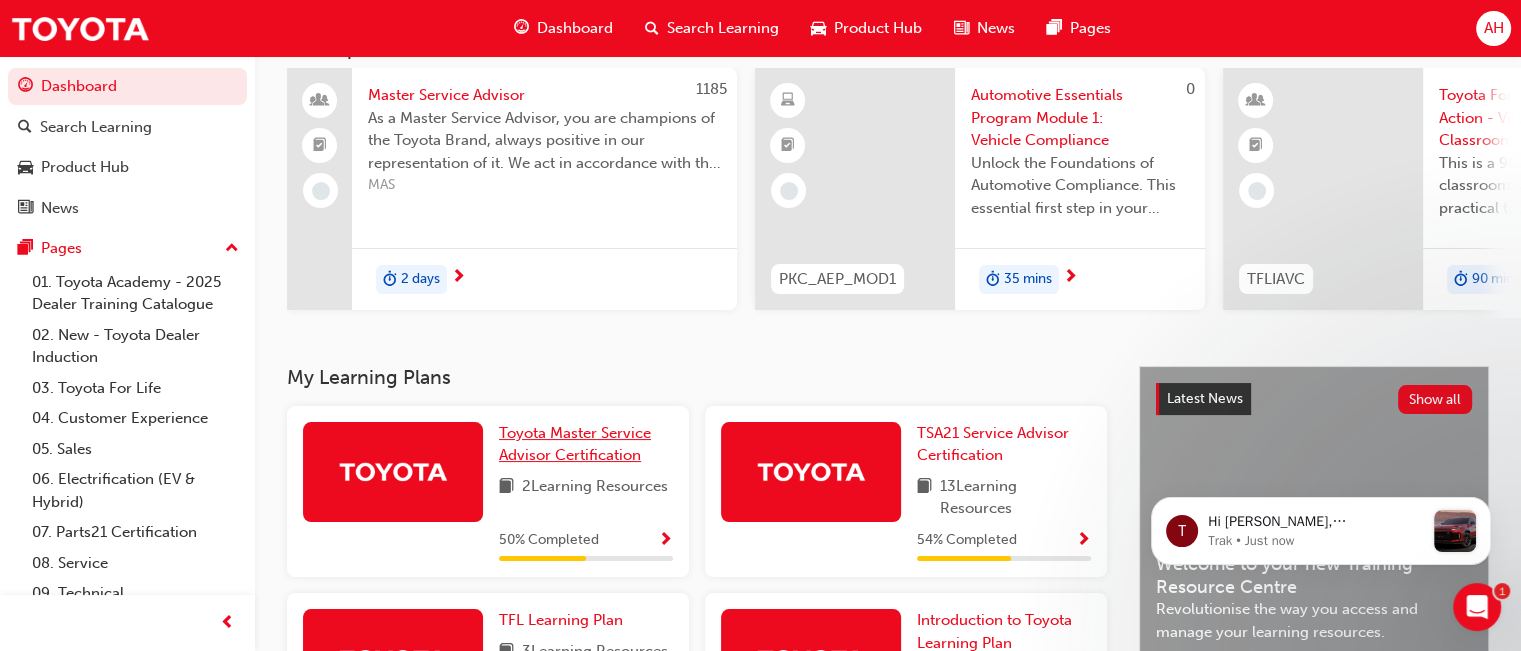 click on "Toyota Master Service Advisor Certification" at bounding box center [586, 444] 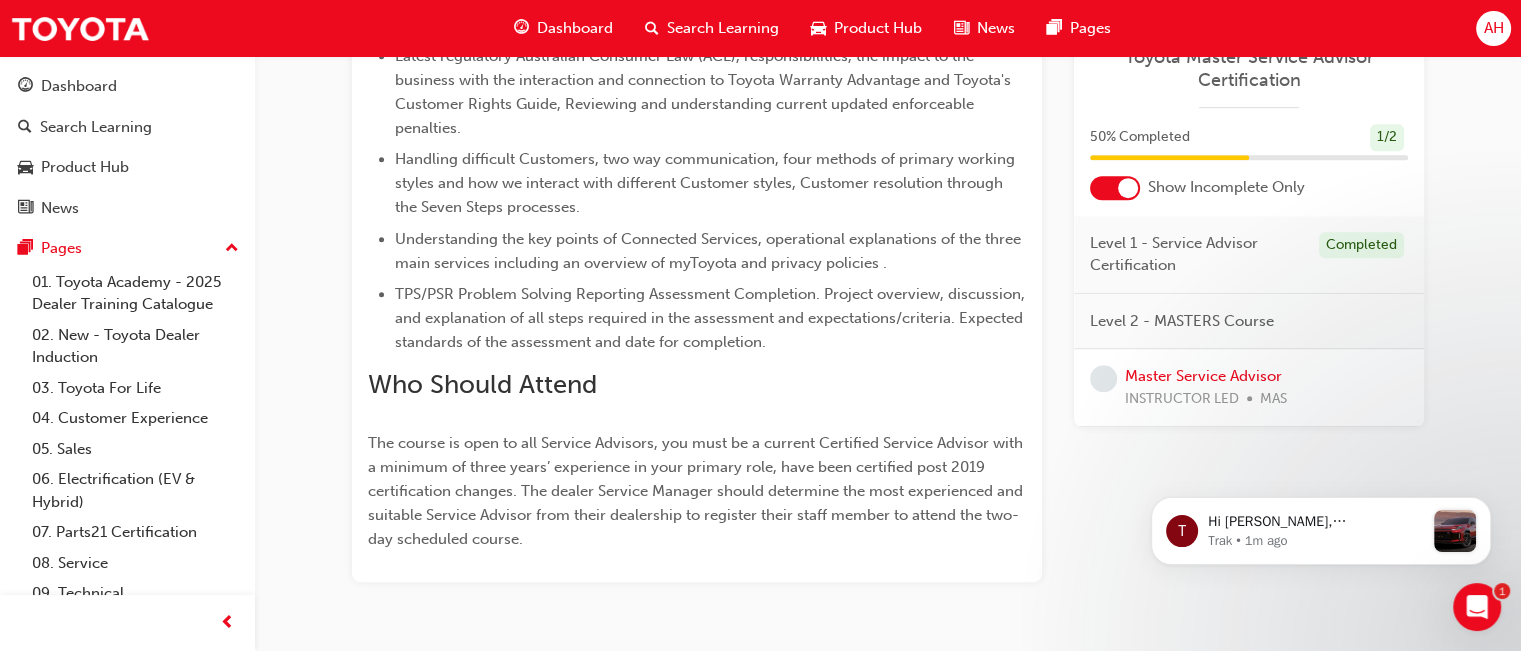 scroll, scrollTop: 1090, scrollLeft: 0, axis: vertical 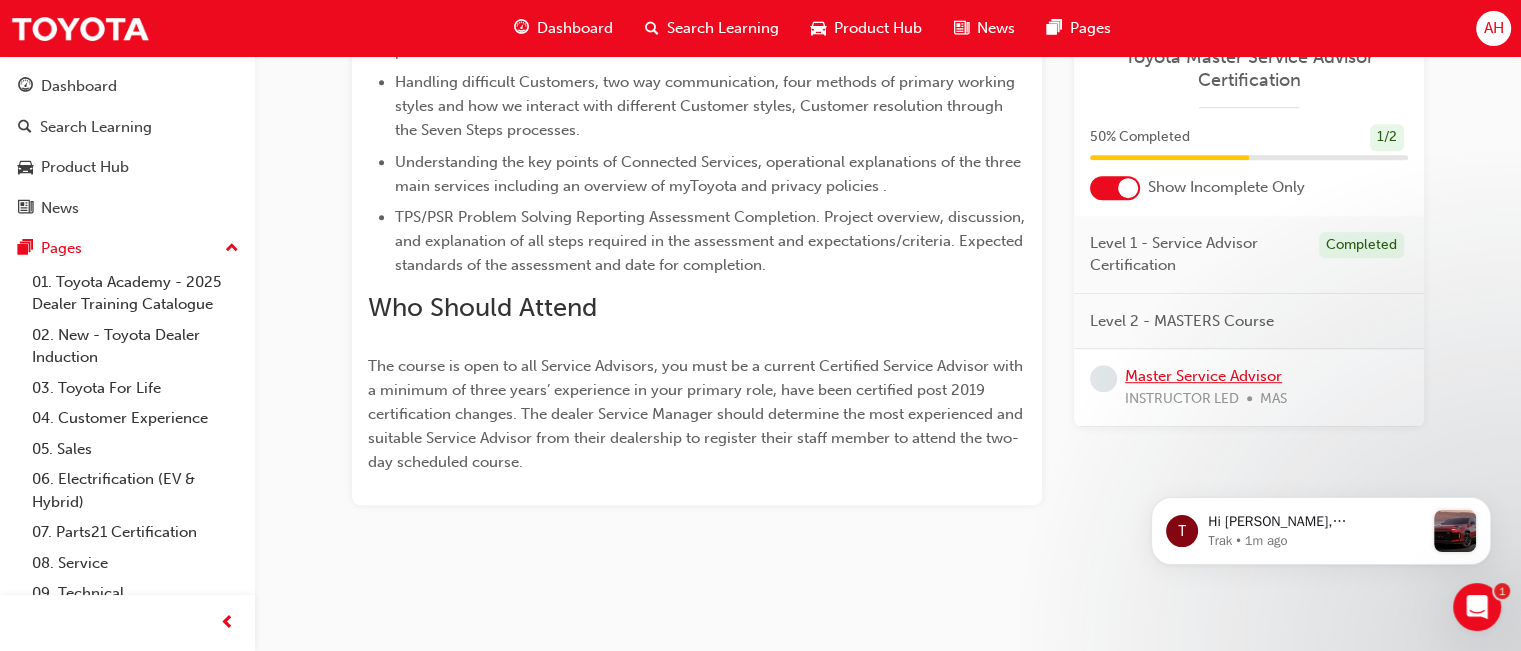 click on "Master Service Advisor" at bounding box center [1203, 376] 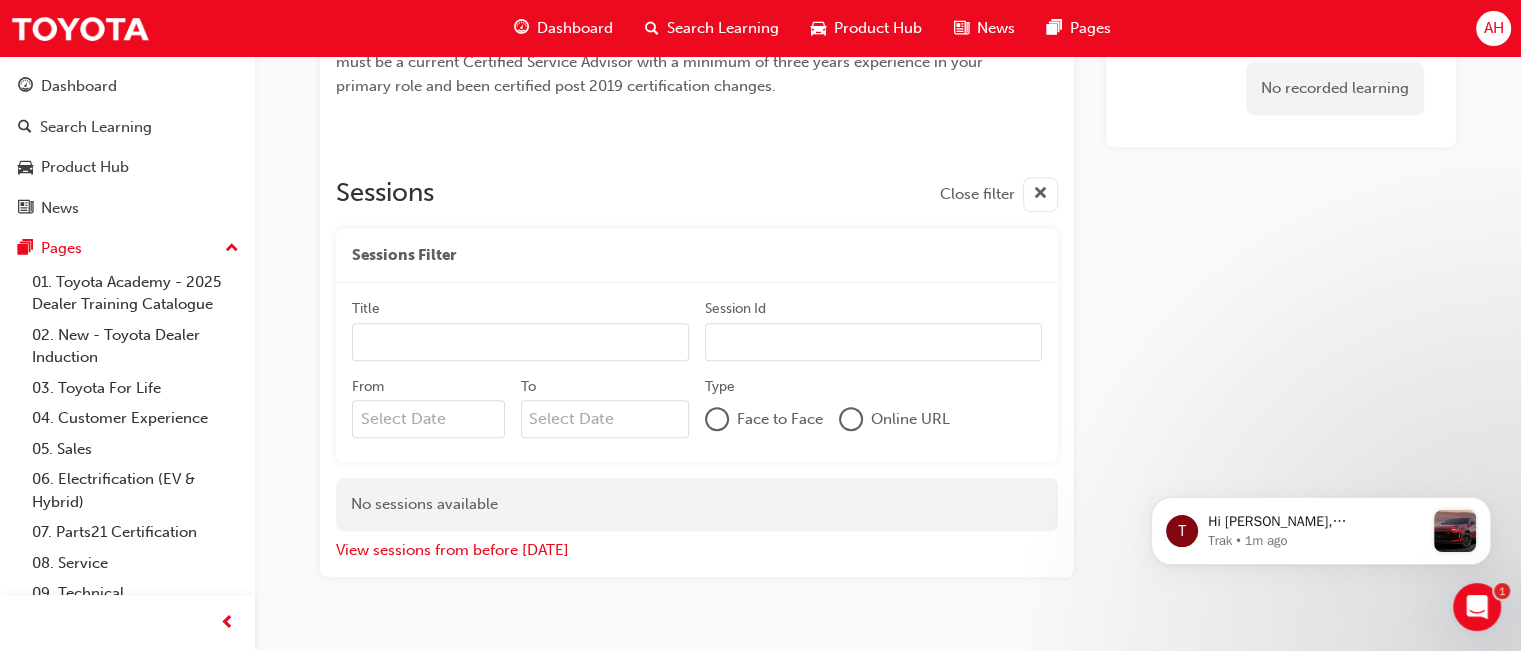 scroll, scrollTop: 1306, scrollLeft: 0, axis: vertical 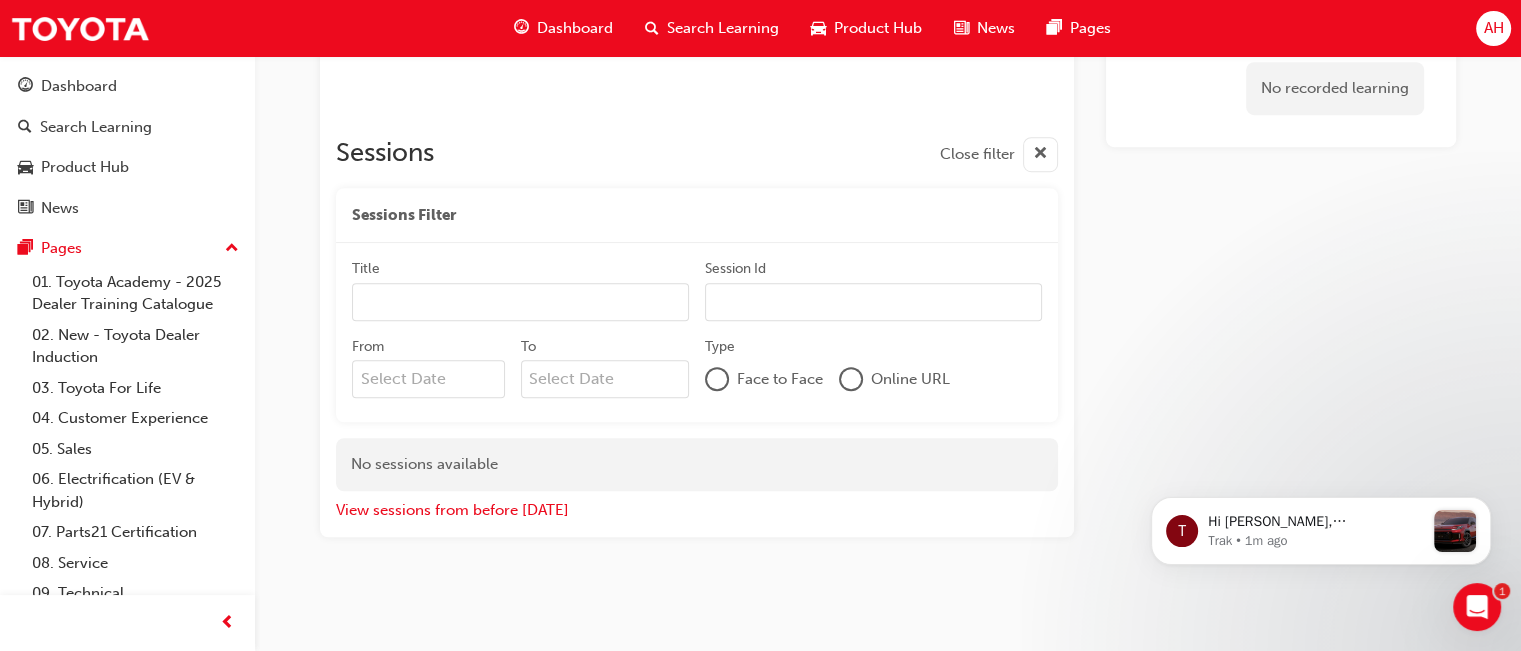 click on "Title" at bounding box center (520, 302) 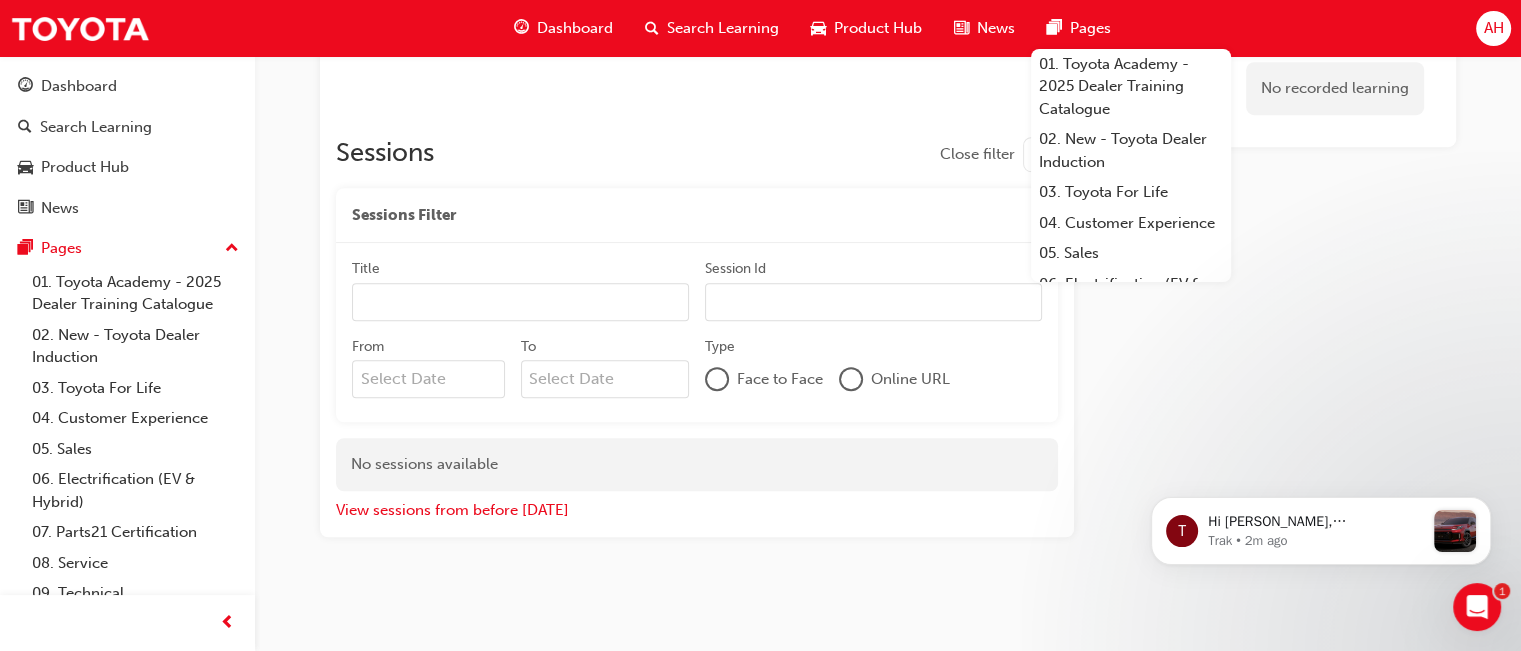 scroll, scrollTop: 0, scrollLeft: 0, axis: both 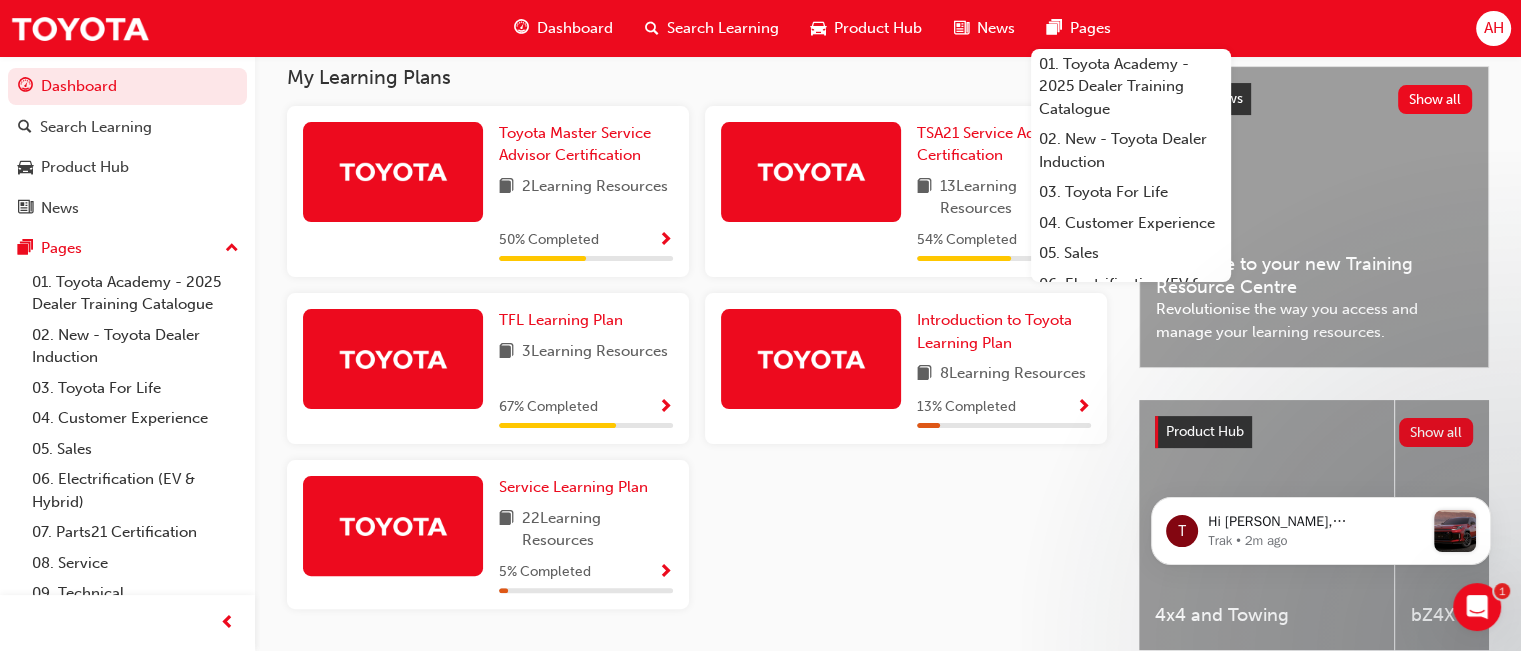 click on "Dashboard" at bounding box center (575, 28) 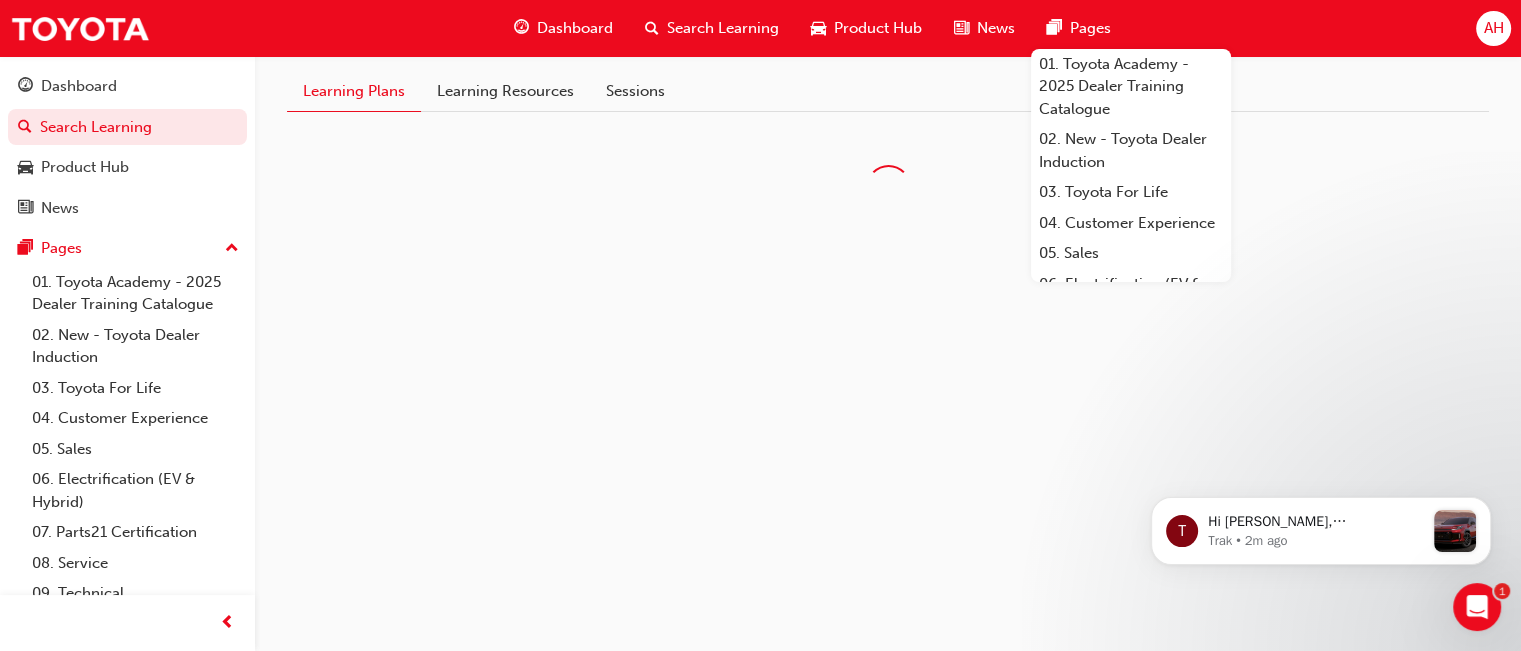 scroll, scrollTop: 0, scrollLeft: 0, axis: both 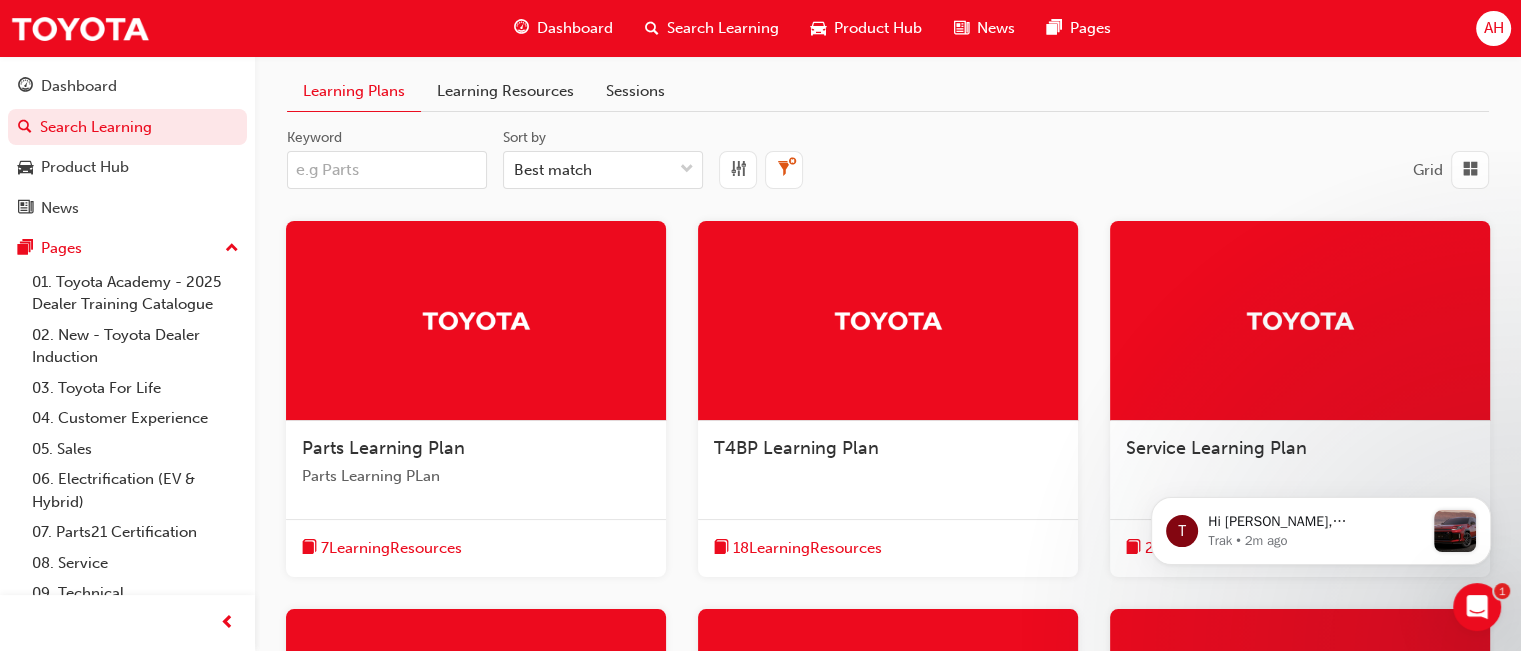 click on "Dashboard" at bounding box center (575, 28) 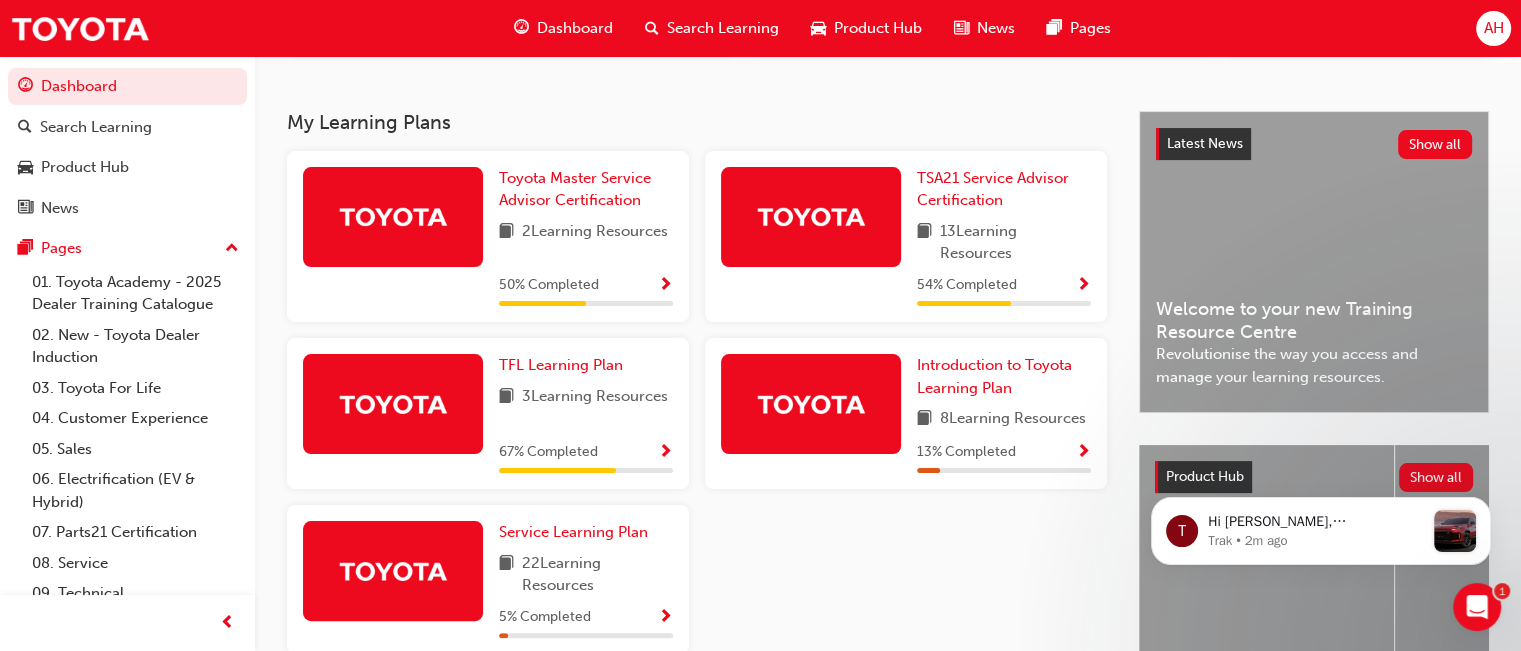 scroll, scrollTop: 400, scrollLeft: 0, axis: vertical 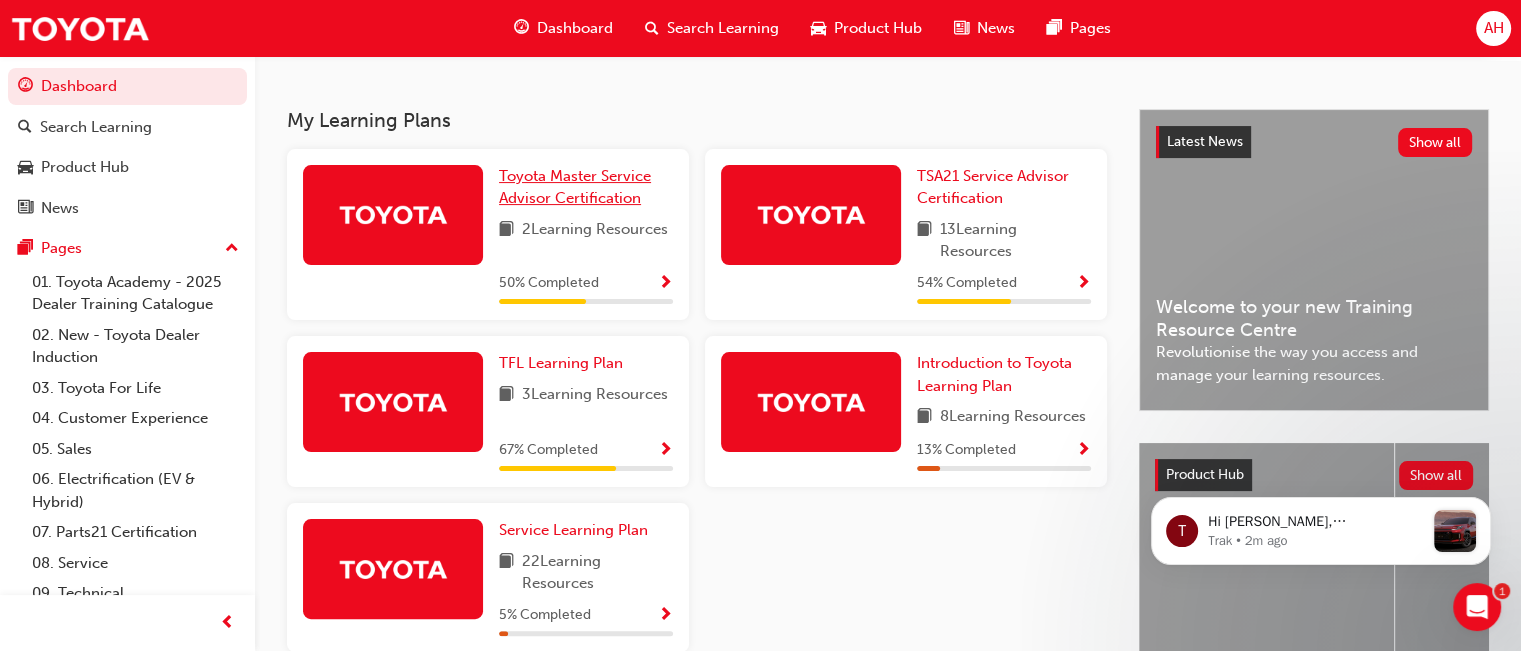 click on "Toyota Master Service Advisor Certification" at bounding box center [575, 187] 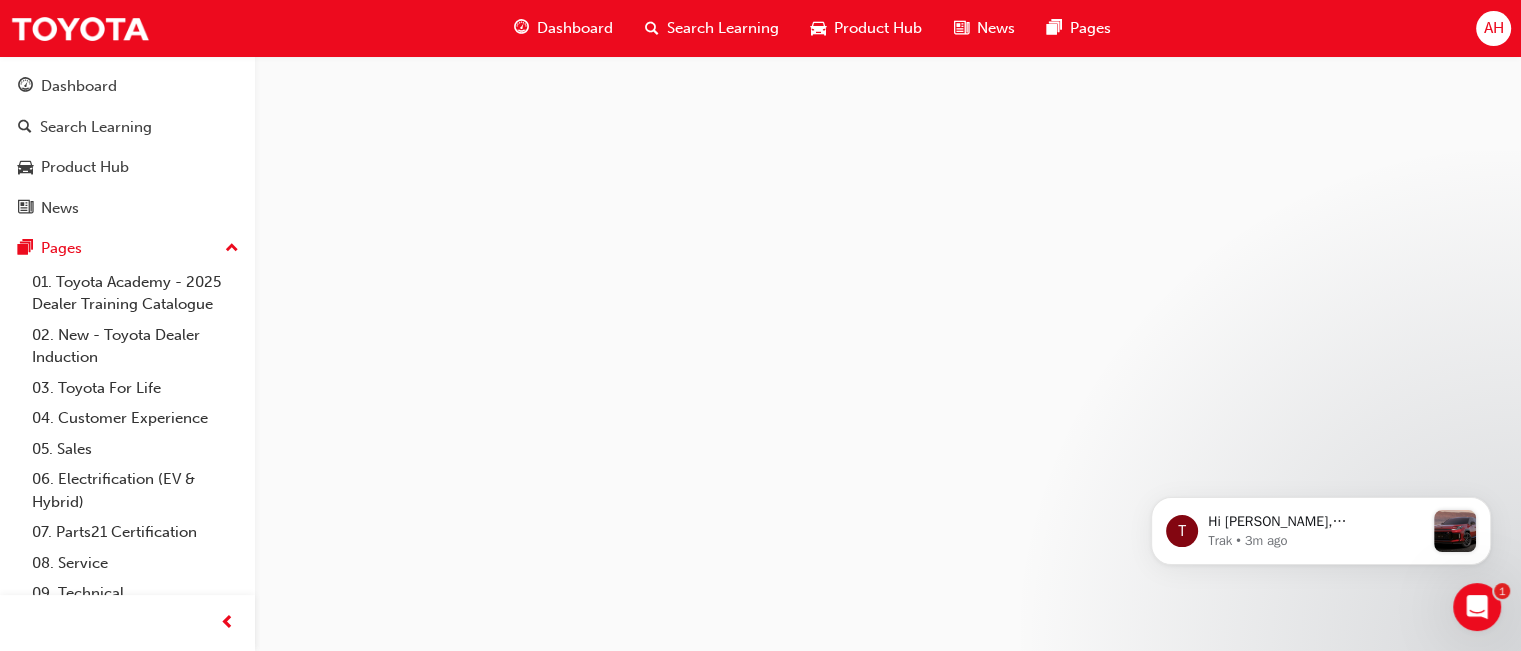 scroll, scrollTop: 0, scrollLeft: 0, axis: both 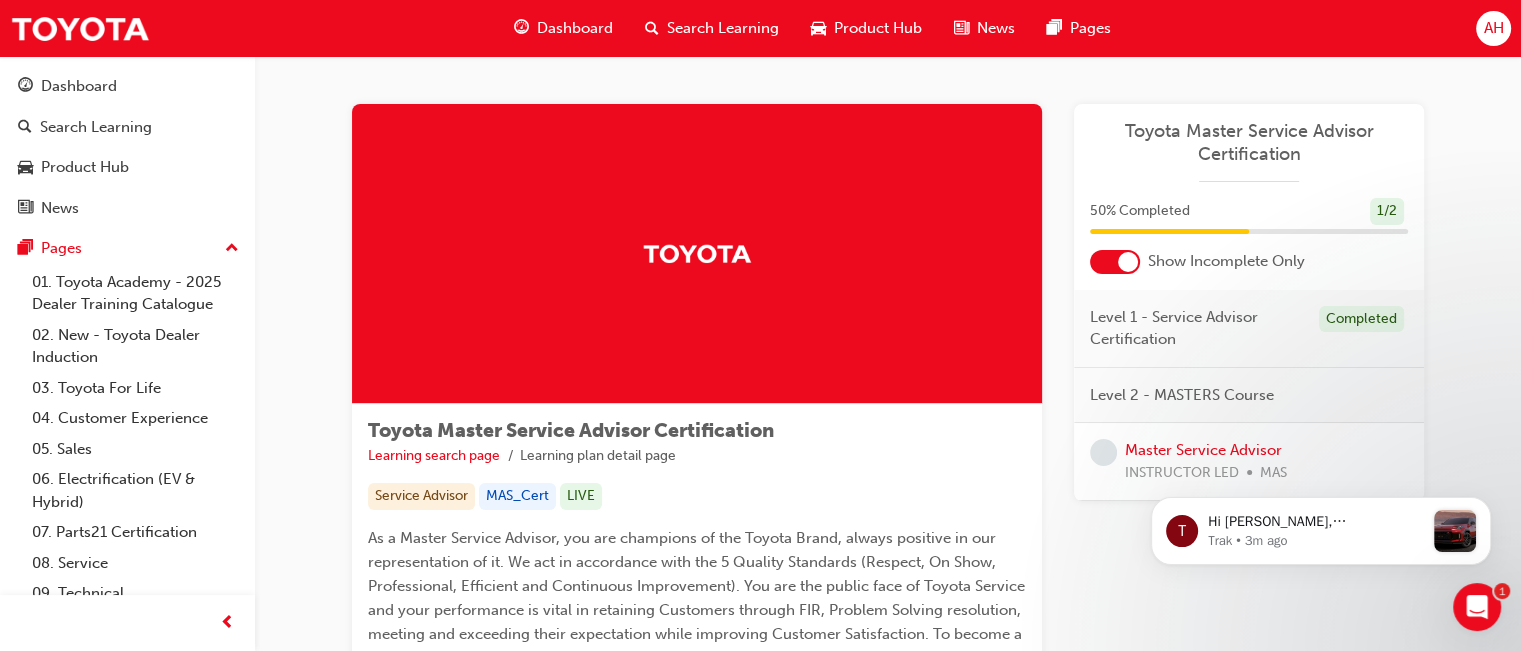 click at bounding box center (1115, 262) 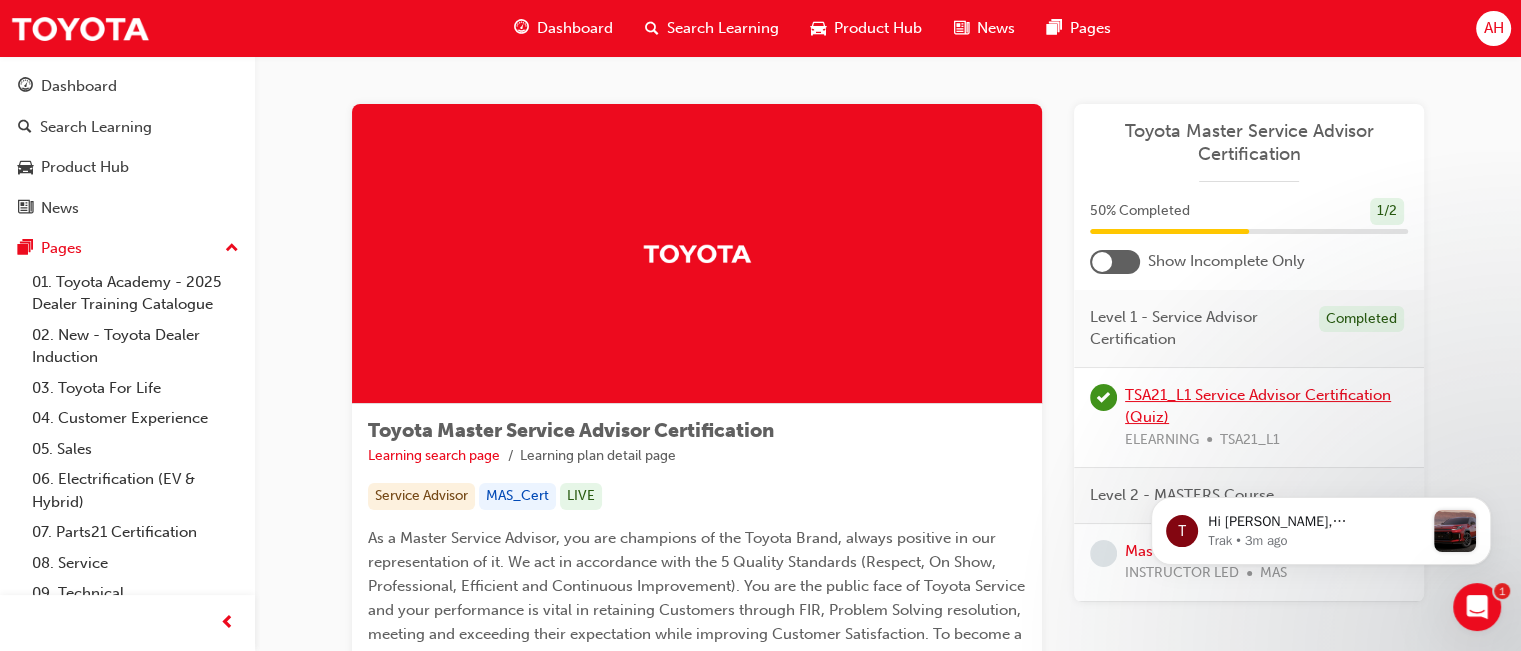 click on "TSA21_L1 Service Advisor Certification (Quiz)" at bounding box center (1258, 406) 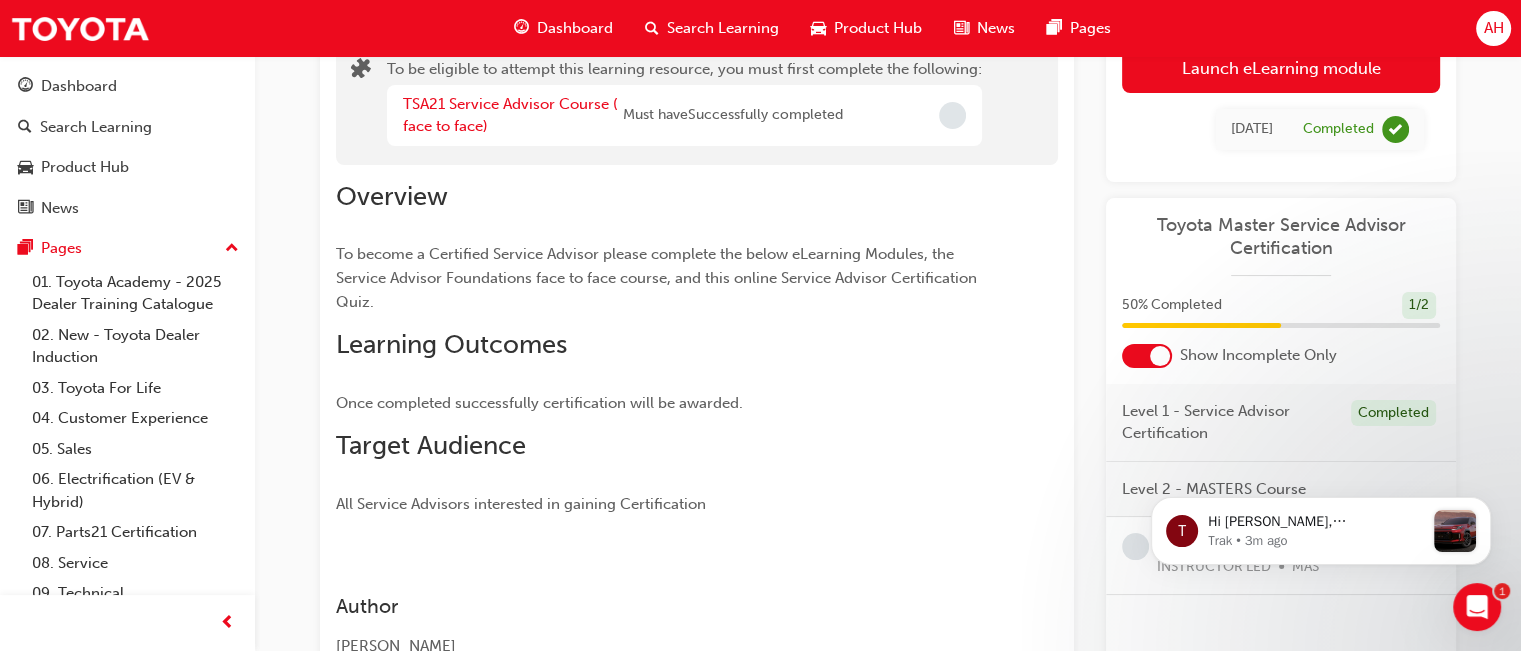 scroll, scrollTop: 100, scrollLeft: 0, axis: vertical 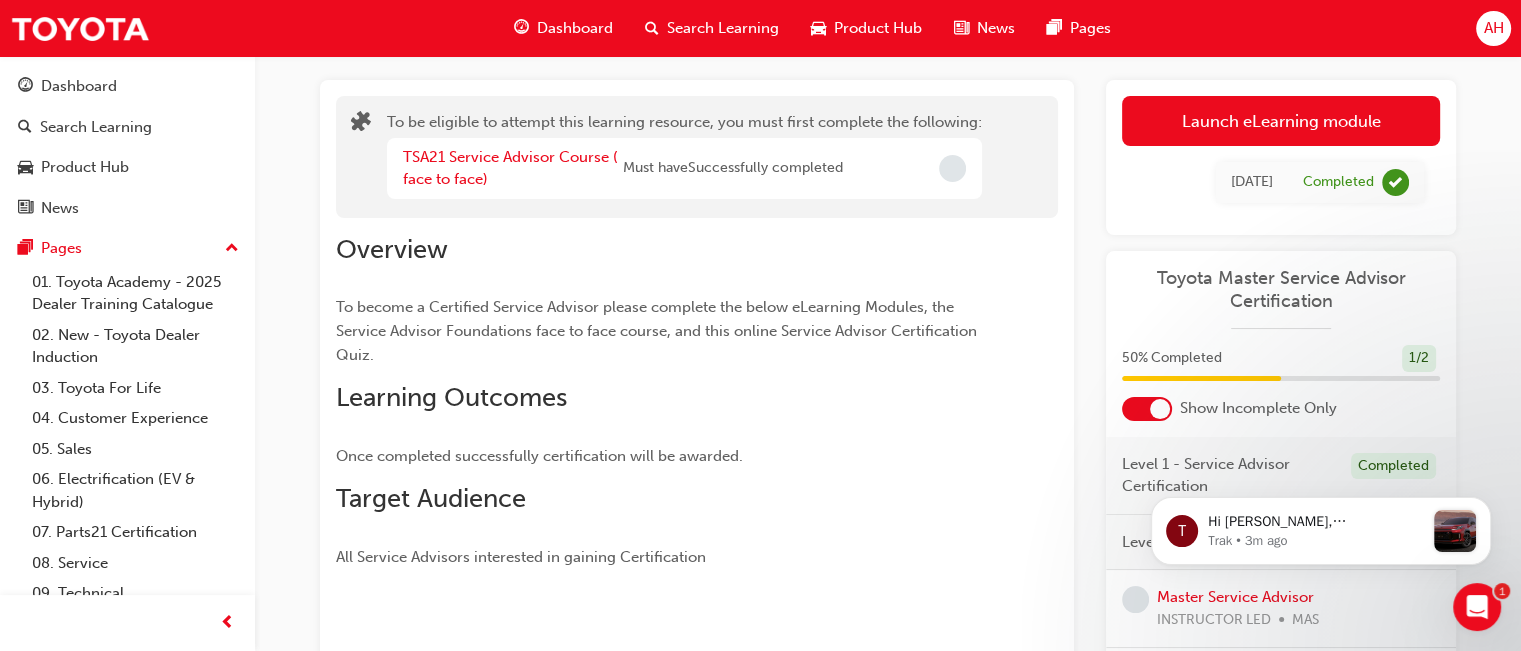 click at bounding box center [1147, 409] 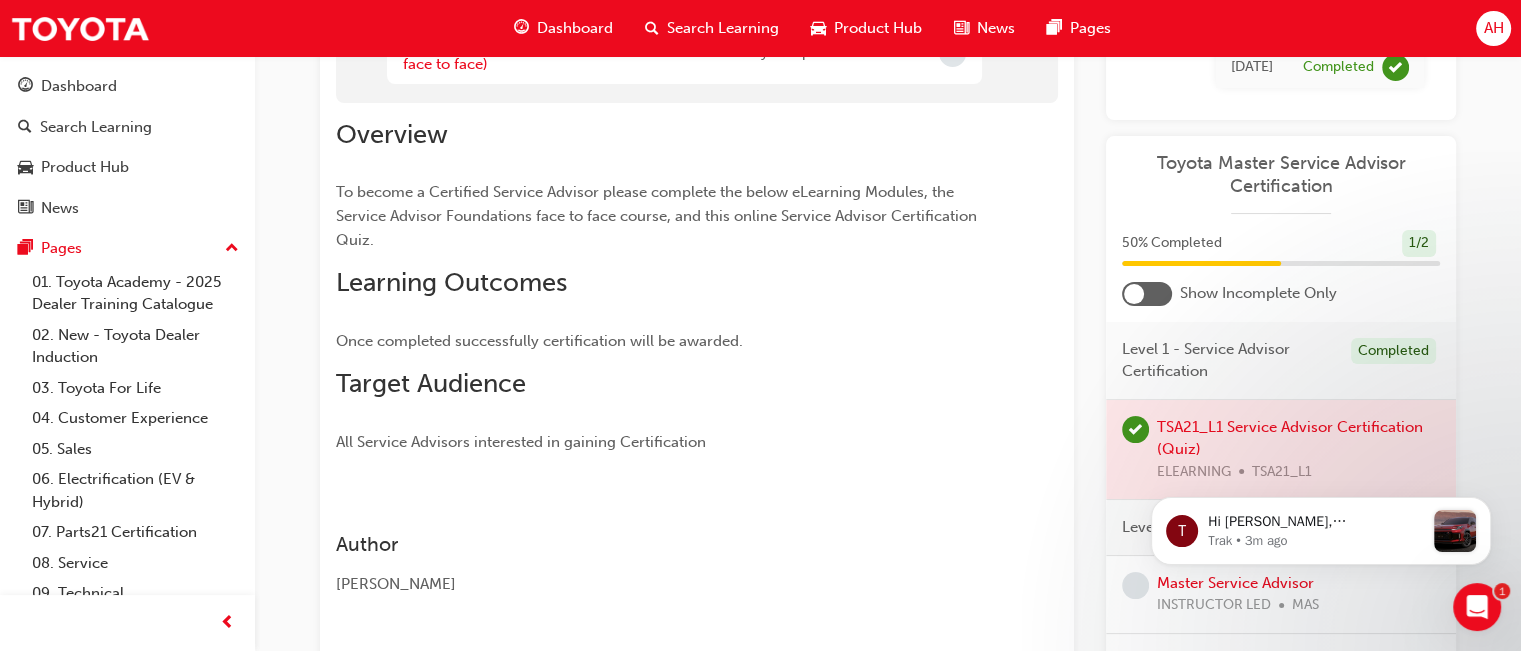 scroll, scrollTop: 400, scrollLeft: 0, axis: vertical 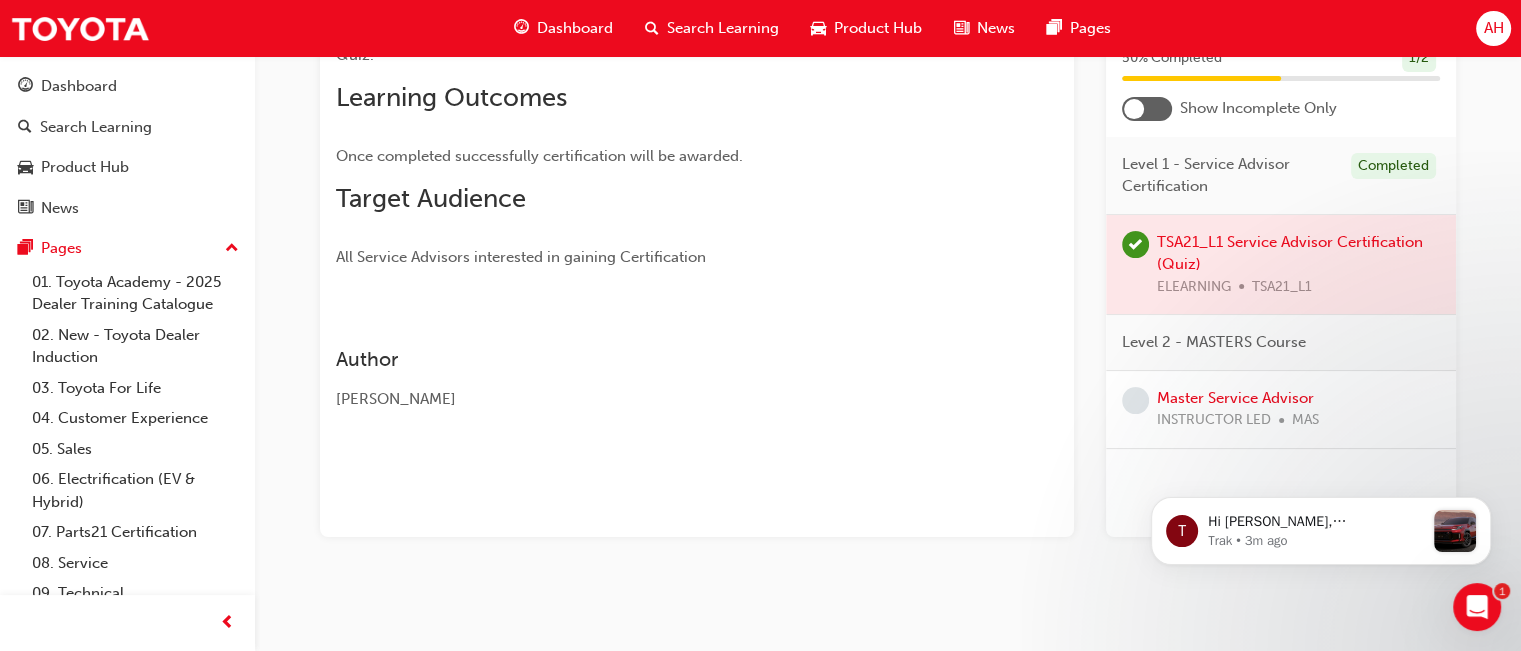 click at bounding box center [1281, 265] 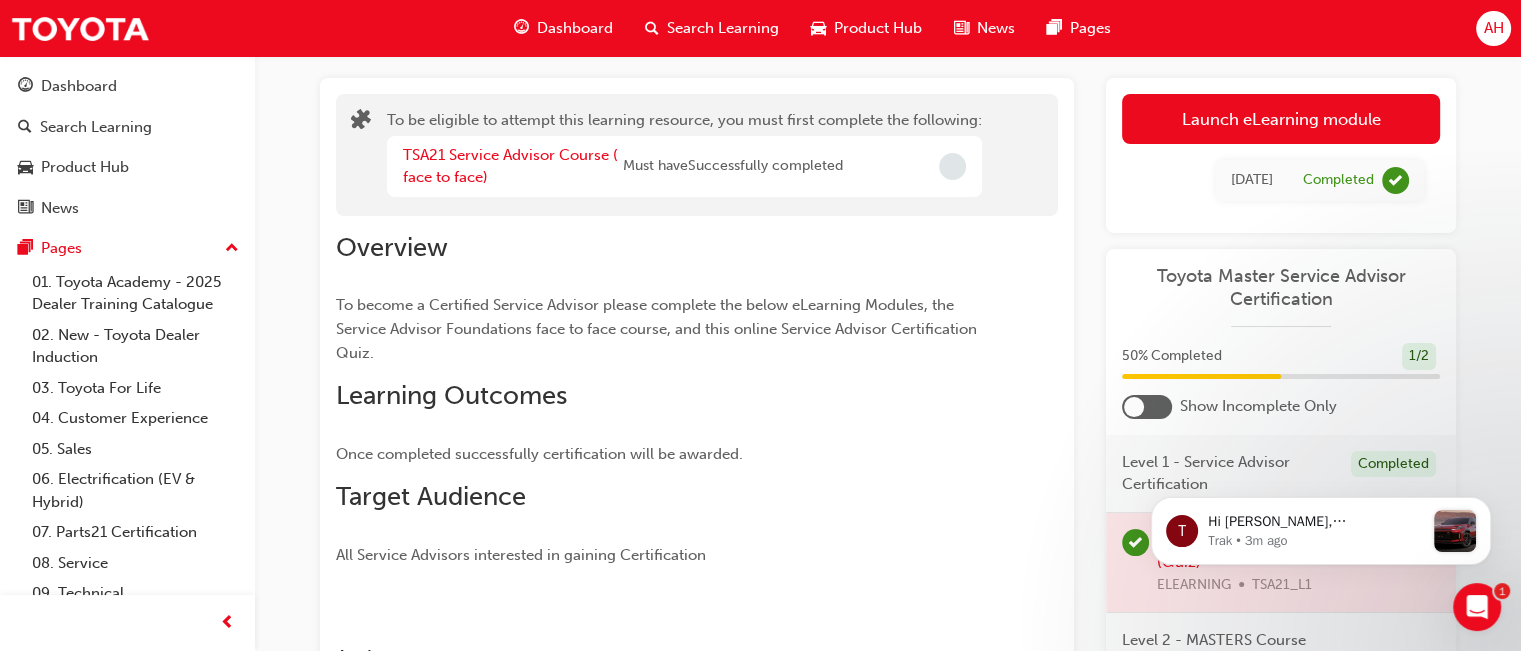 scroll, scrollTop: 100, scrollLeft: 0, axis: vertical 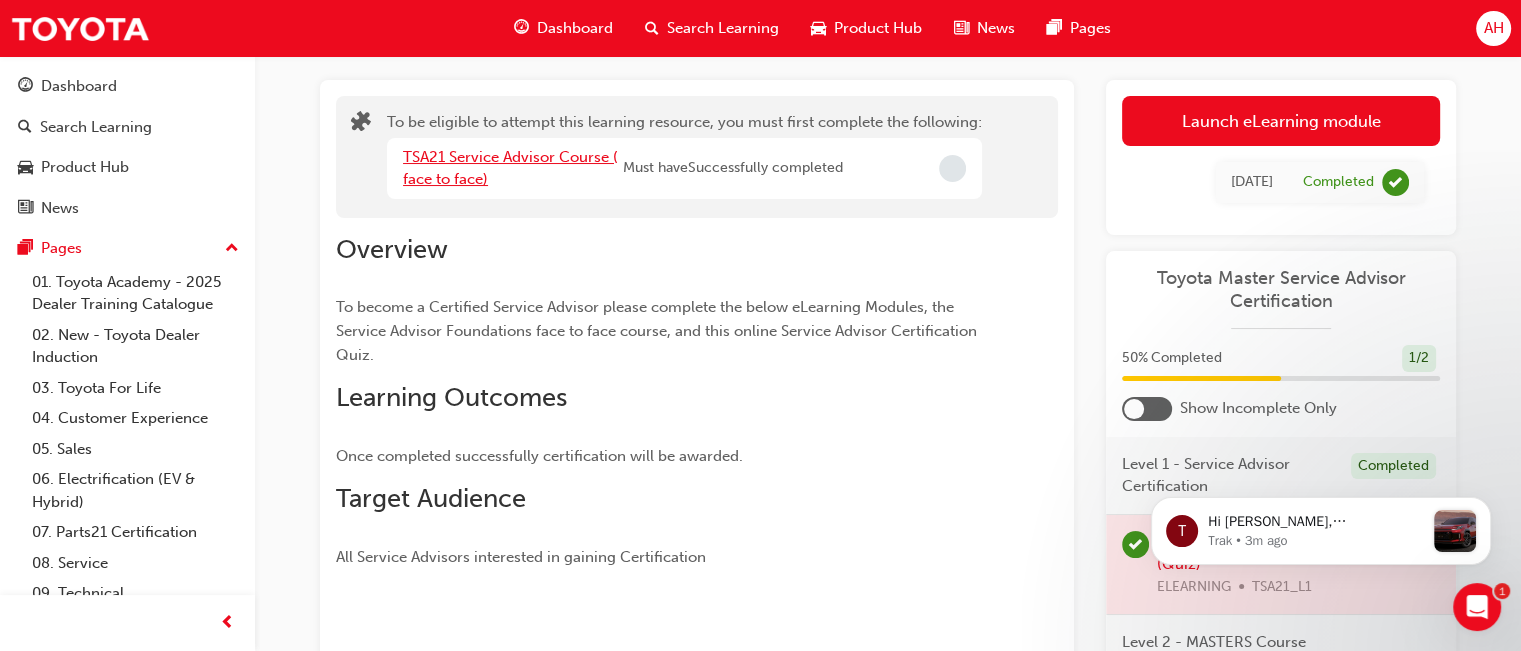click on "TSA21 Service Advisor Course ( face to face)" at bounding box center [510, 168] 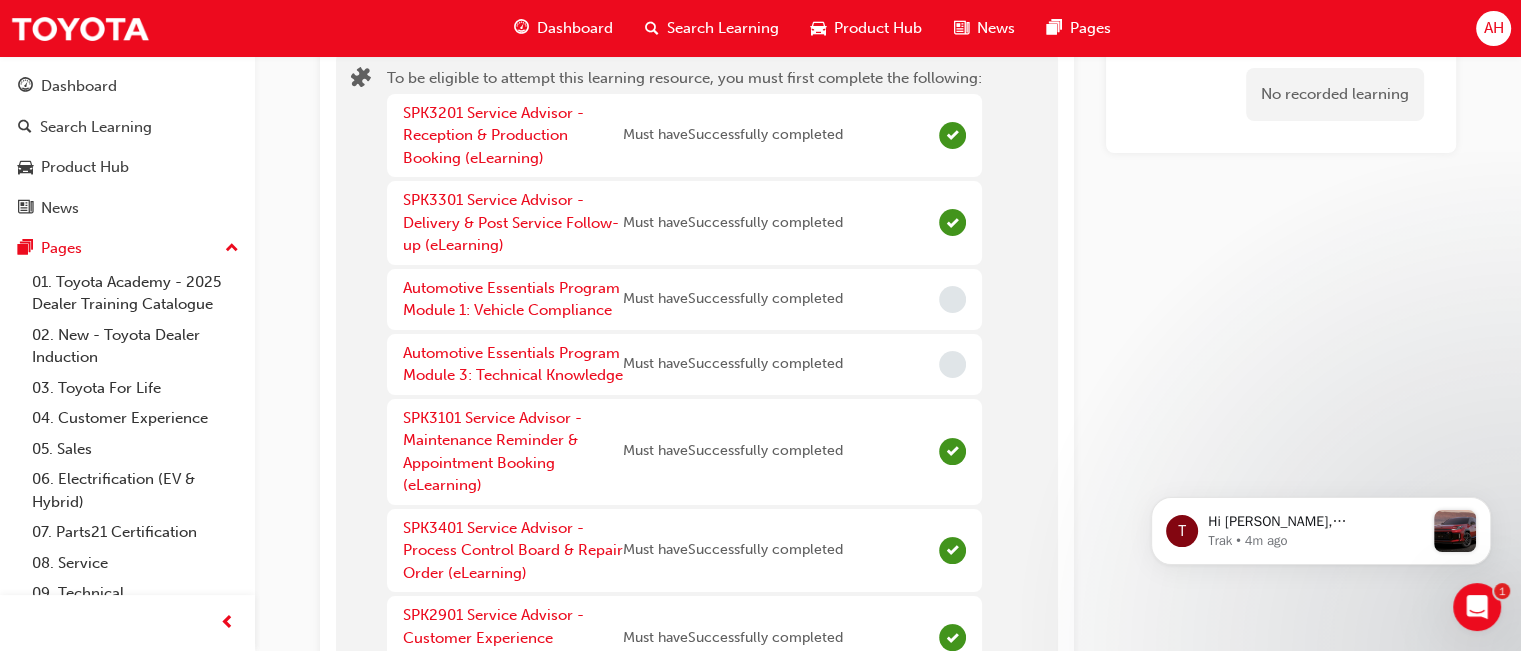 scroll, scrollTop: 100, scrollLeft: 0, axis: vertical 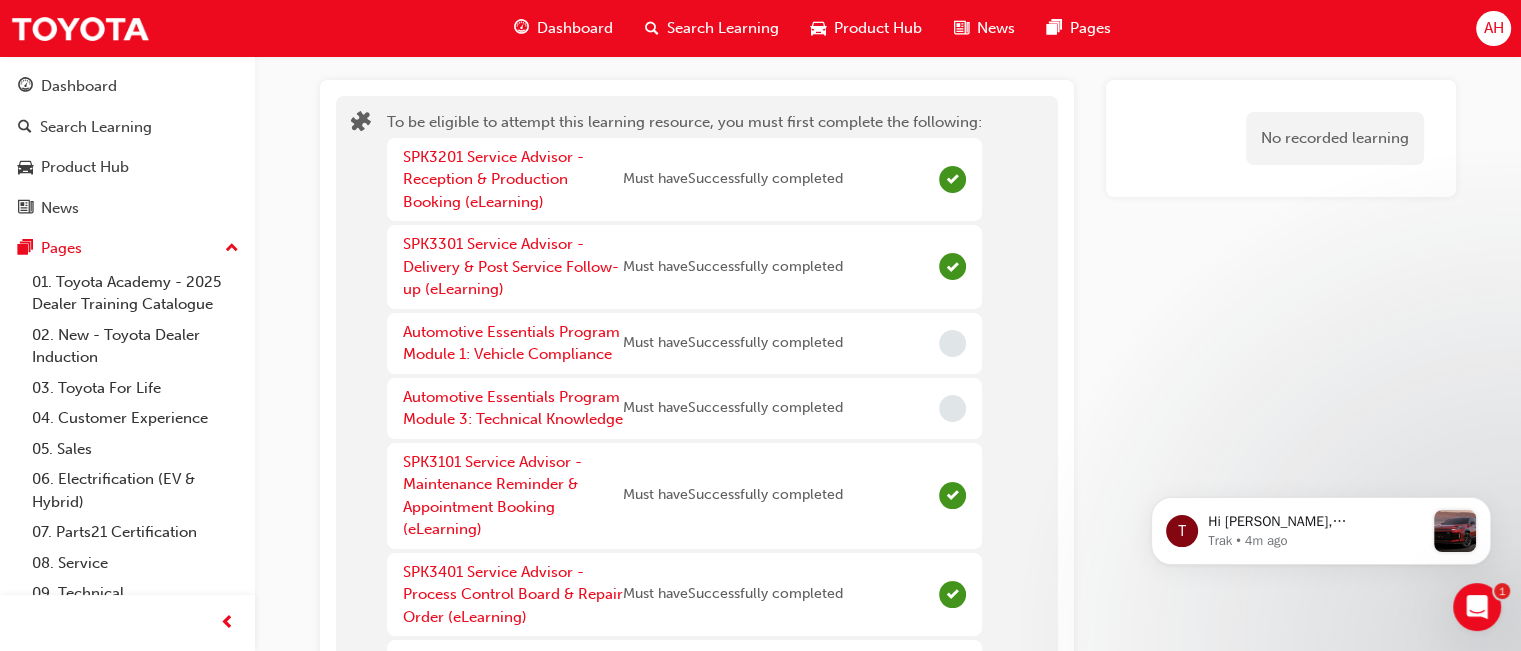 click at bounding box center (952, 343) 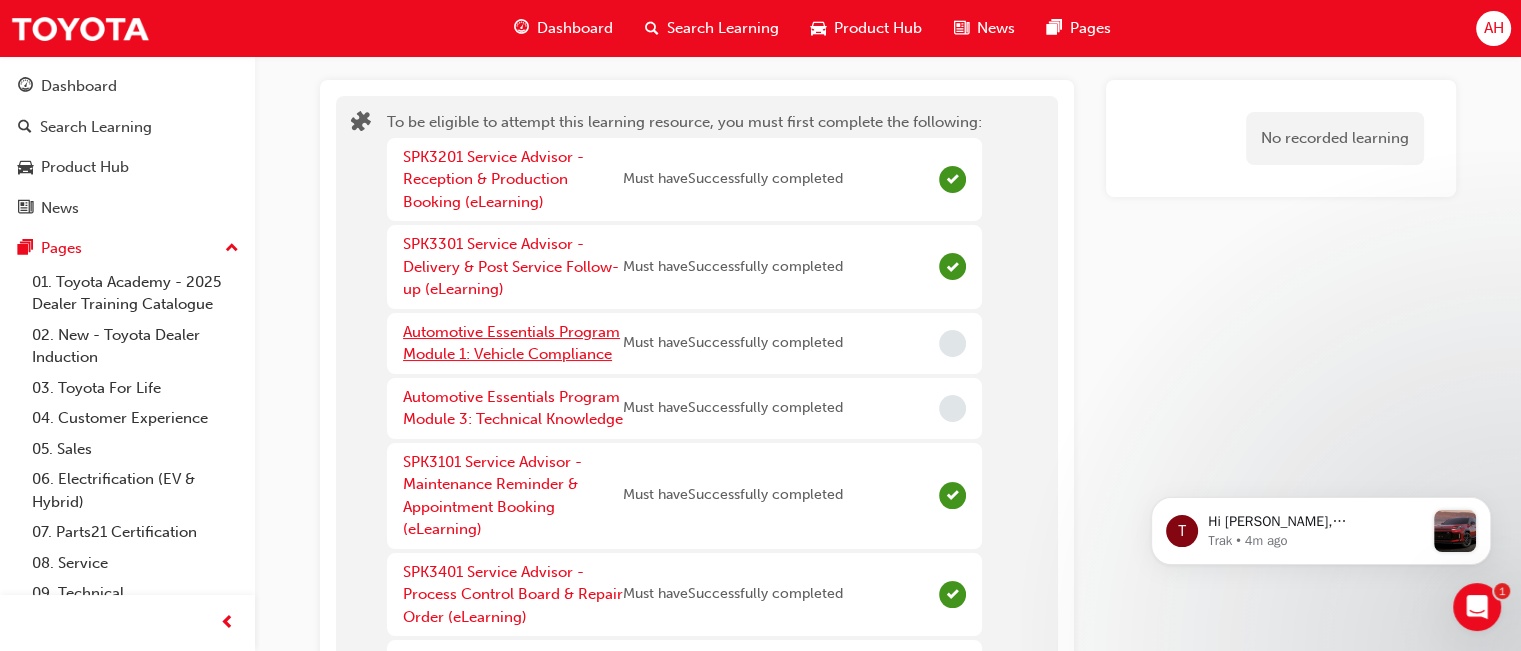 click on "Automotive Essentials Program Module 1: Vehicle Compliance" at bounding box center [511, 343] 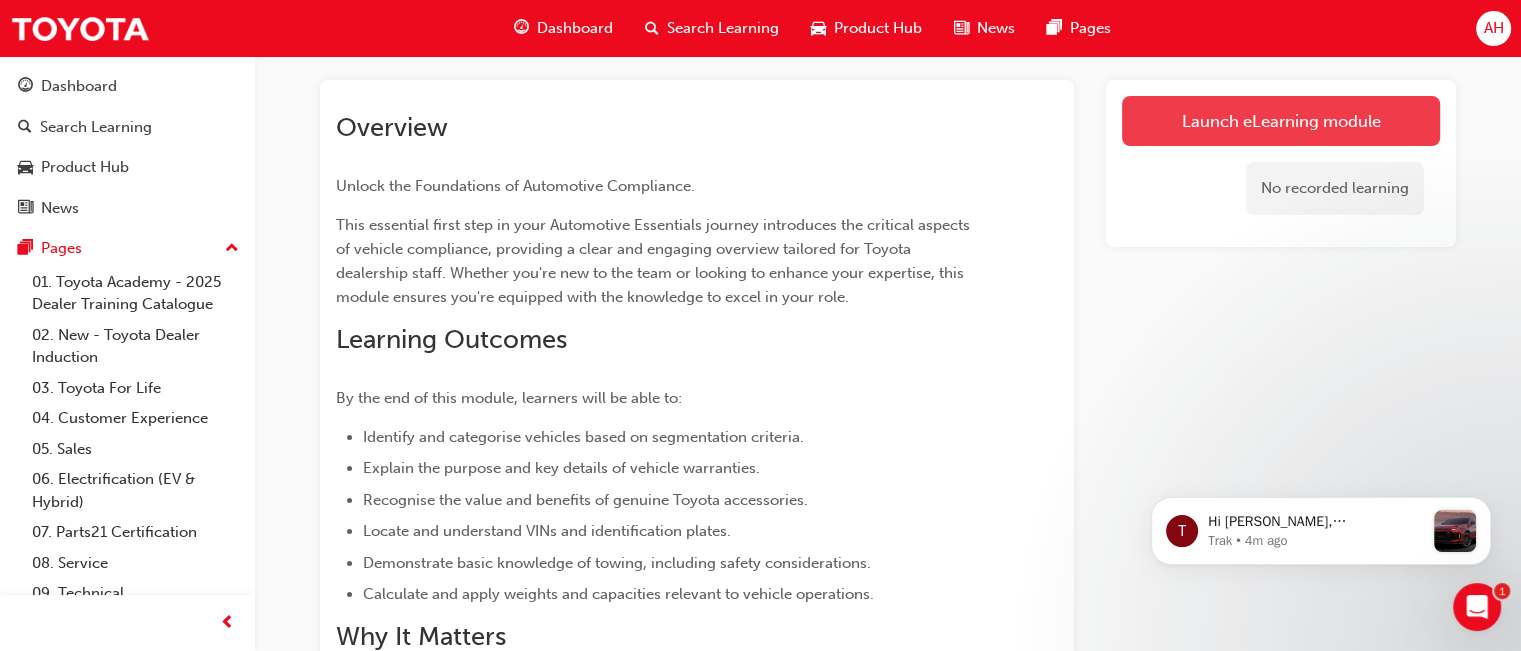 click on "Launch eLearning module" at bounding box center (1281, 121) 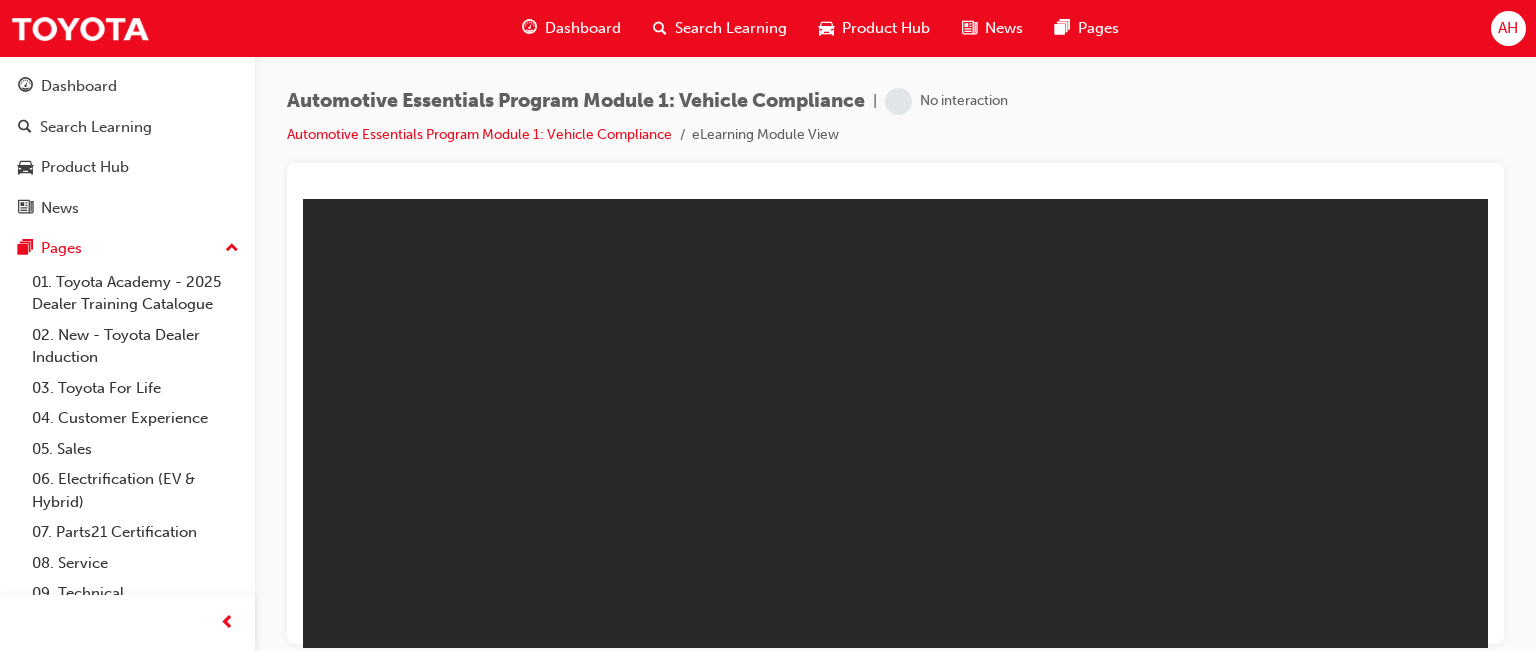 scroll, scrollTop: 0, scrollLeft: 0, axis: both 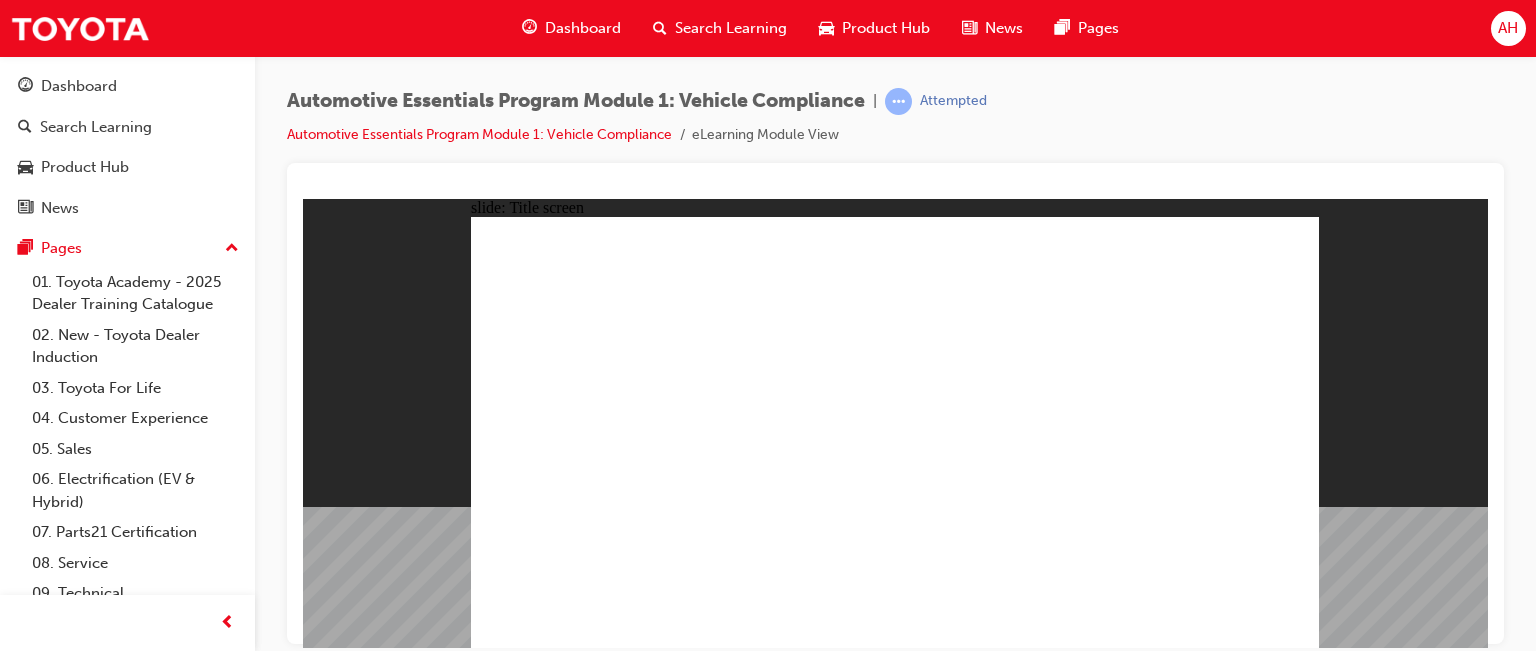 click 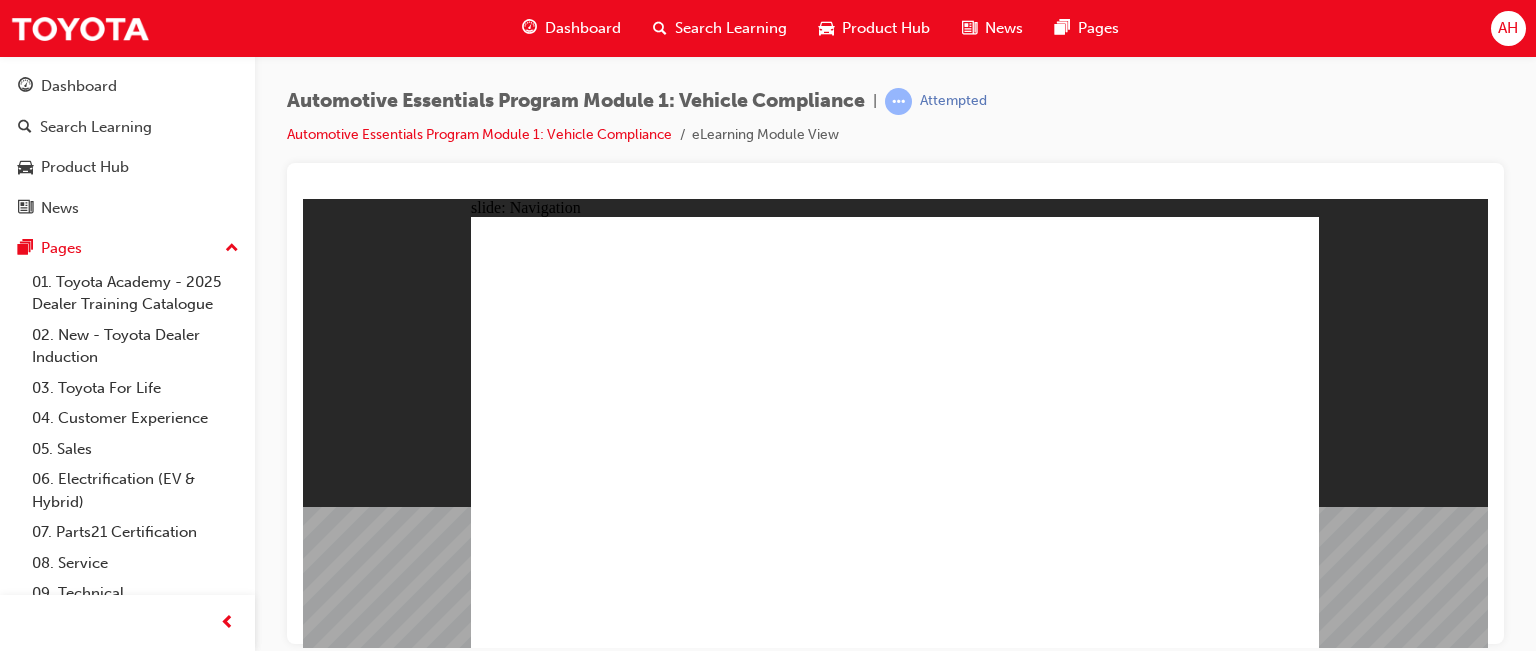 click 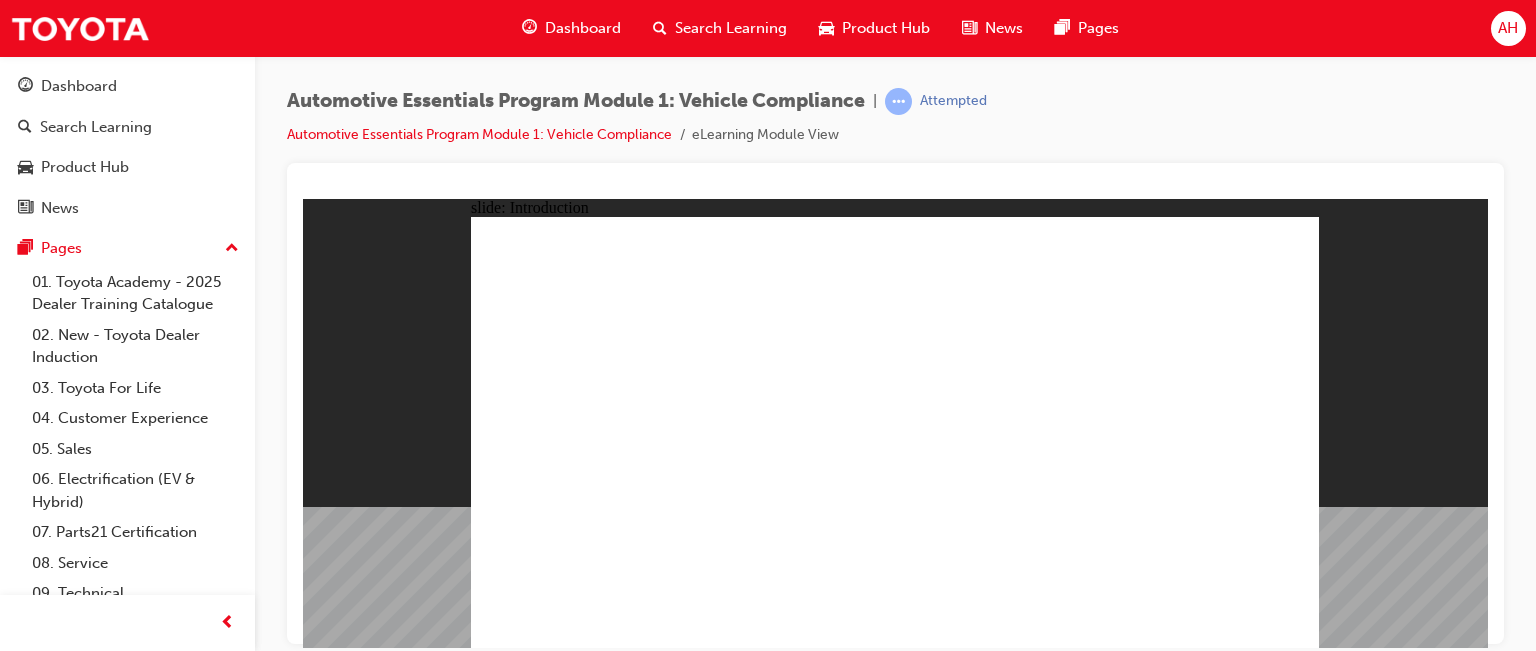 click 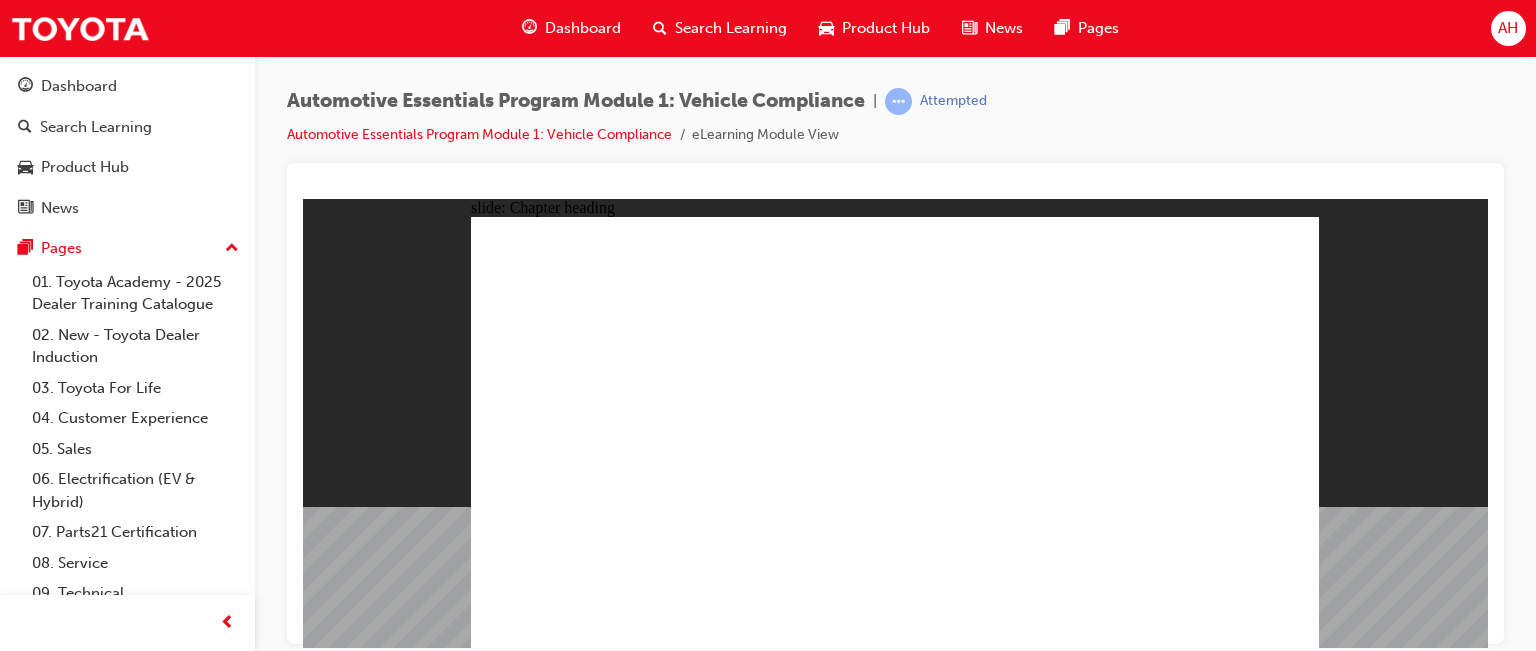 click 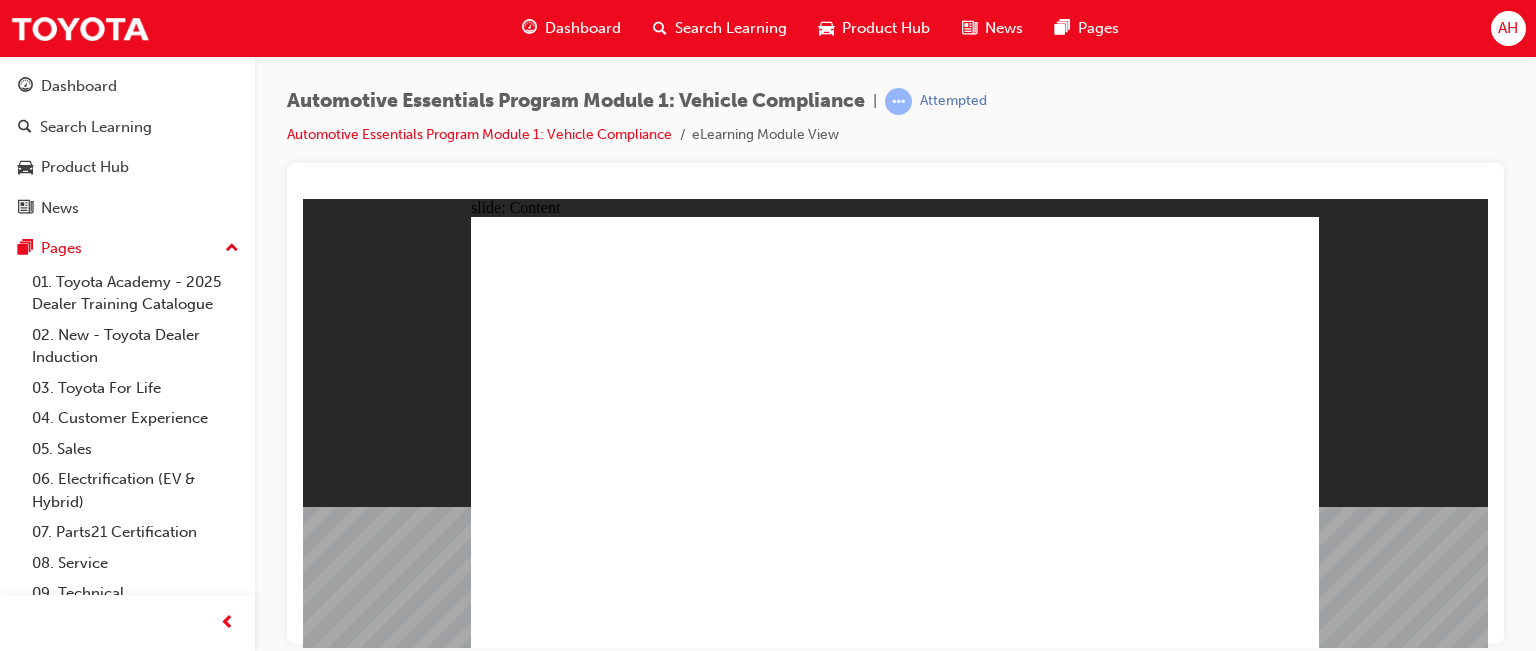 click 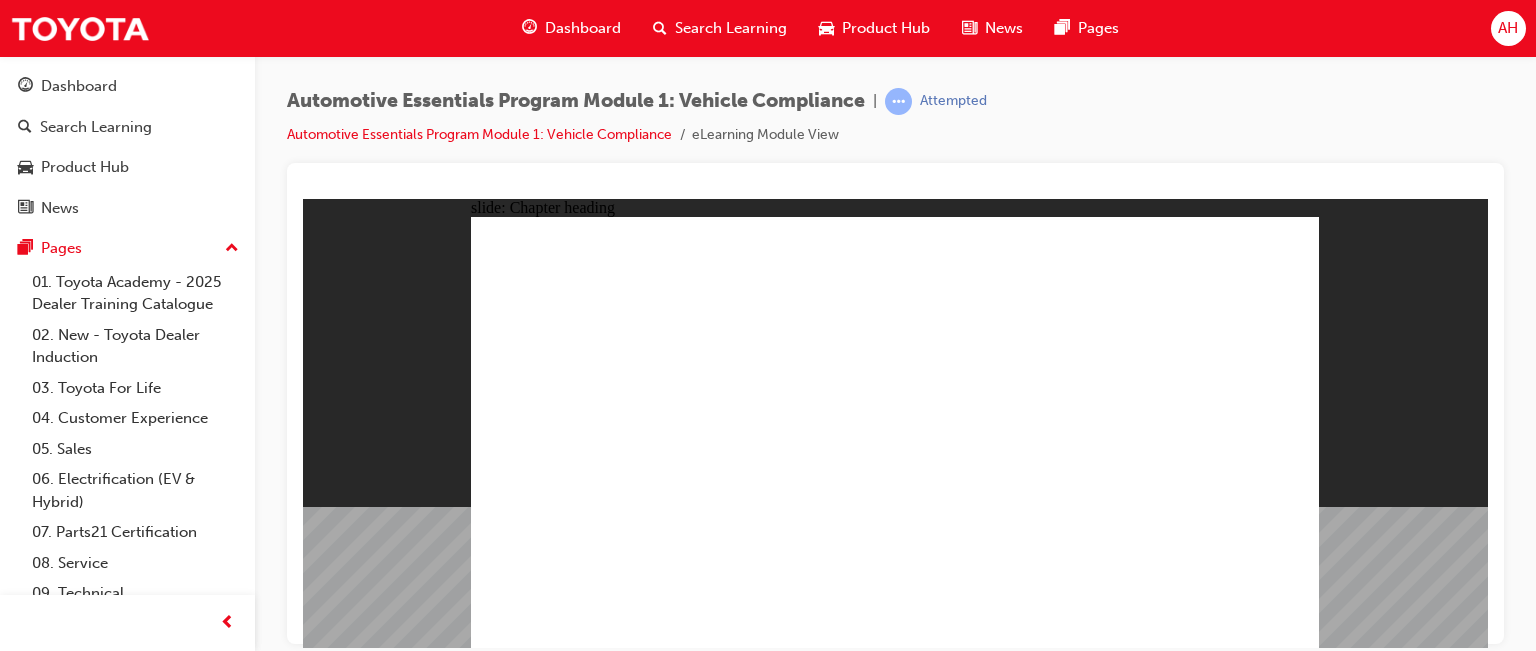 click 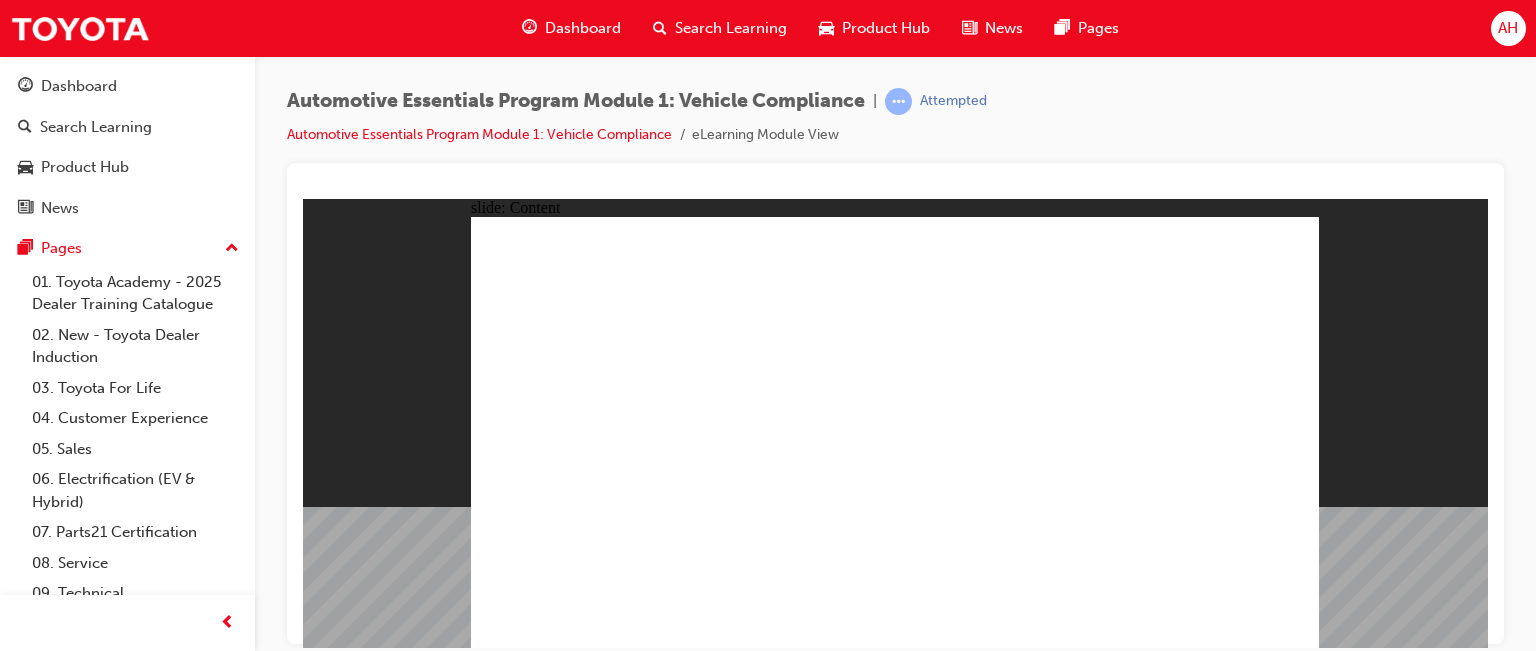 click 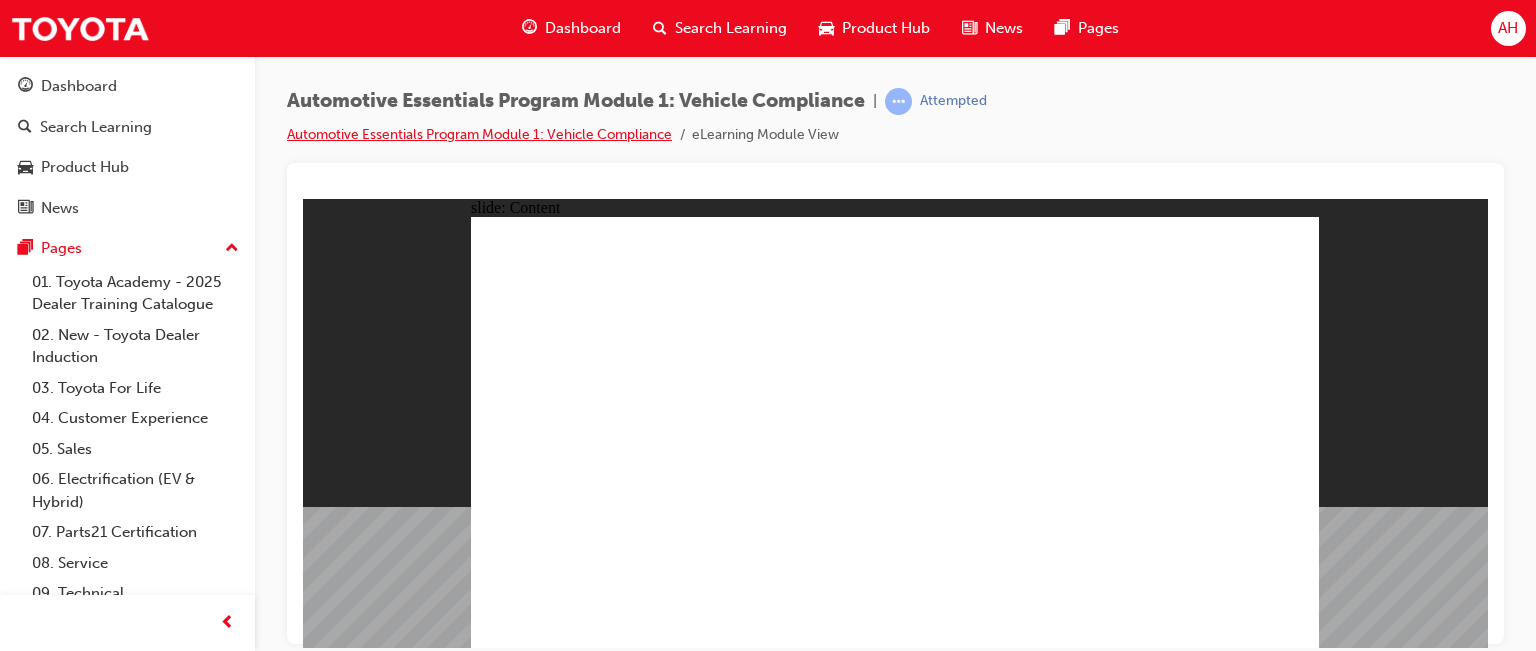 click on "Automotive Essentials Program Module 1: Vehicle Compliance" at bounding box center (479, 134) 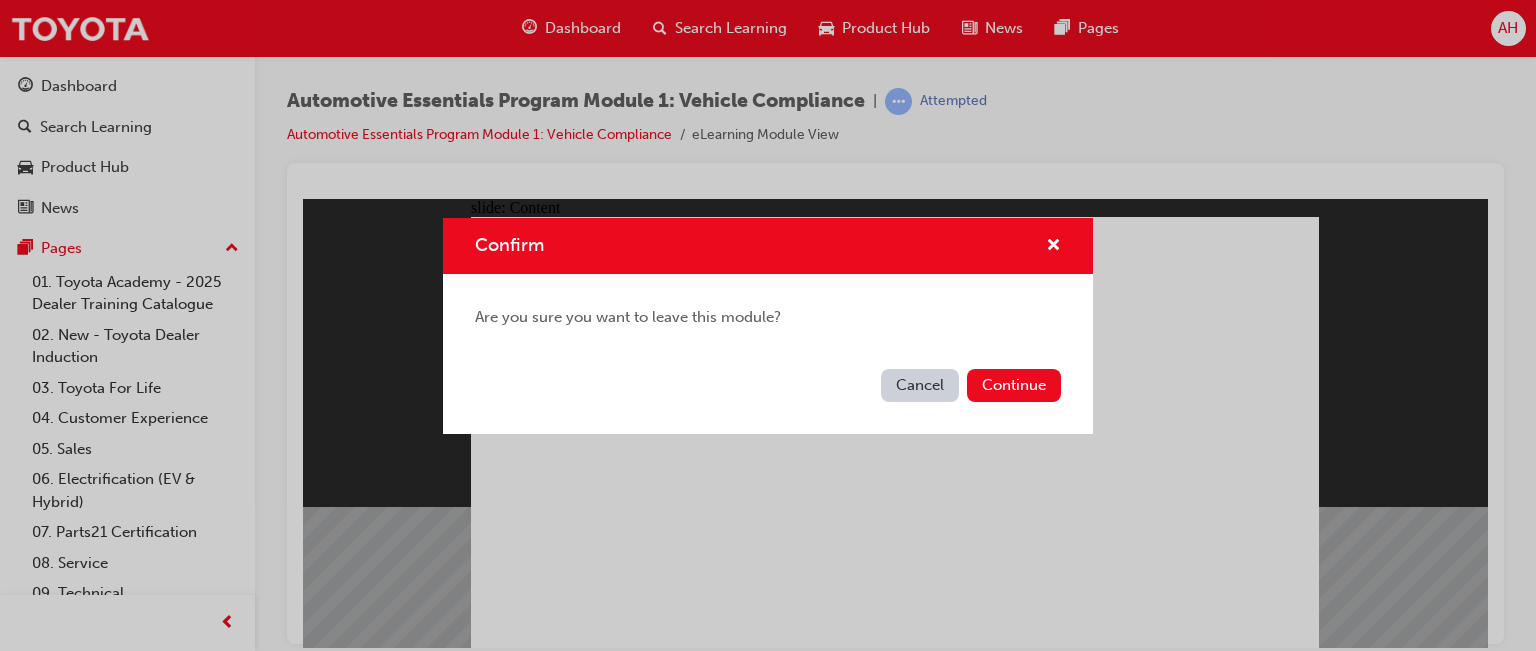 click on "Cancel" at bounding box center (920, 385) 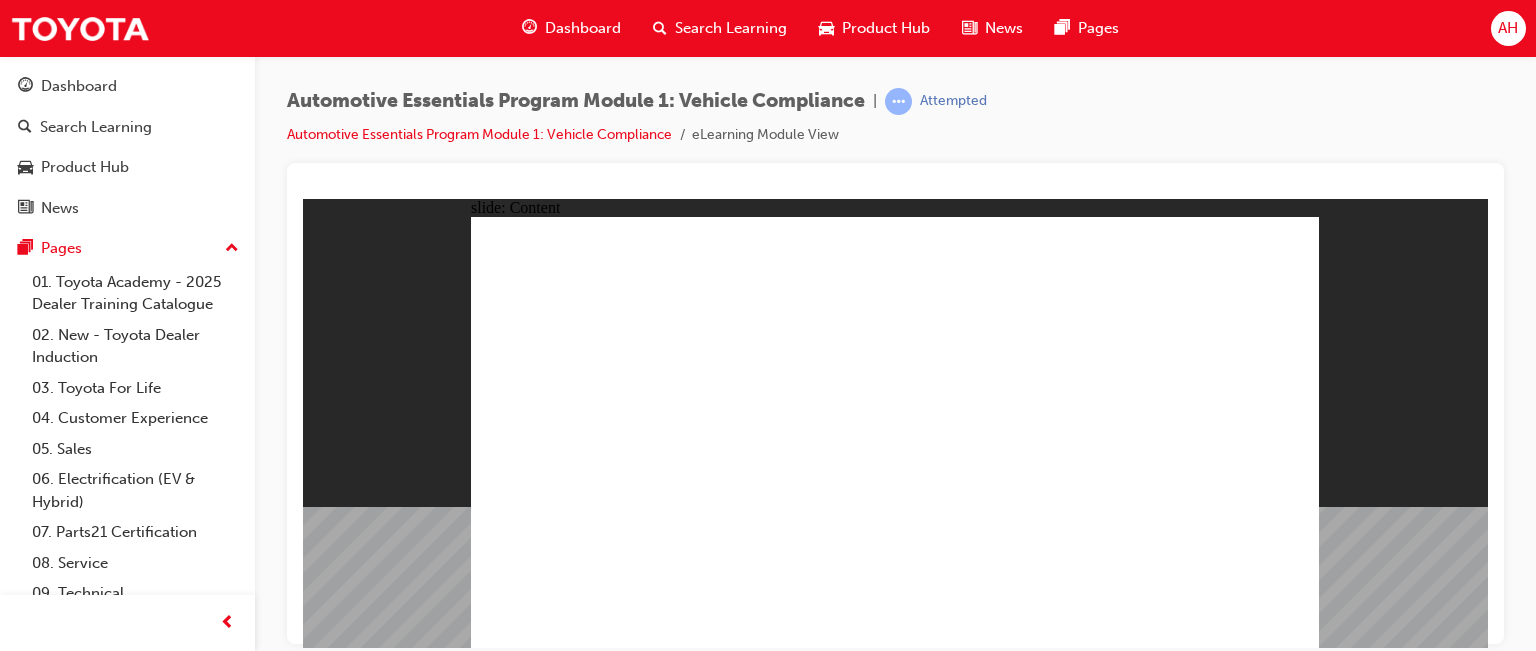 click on "eLearning Module View" at bounding box center [765, 135] 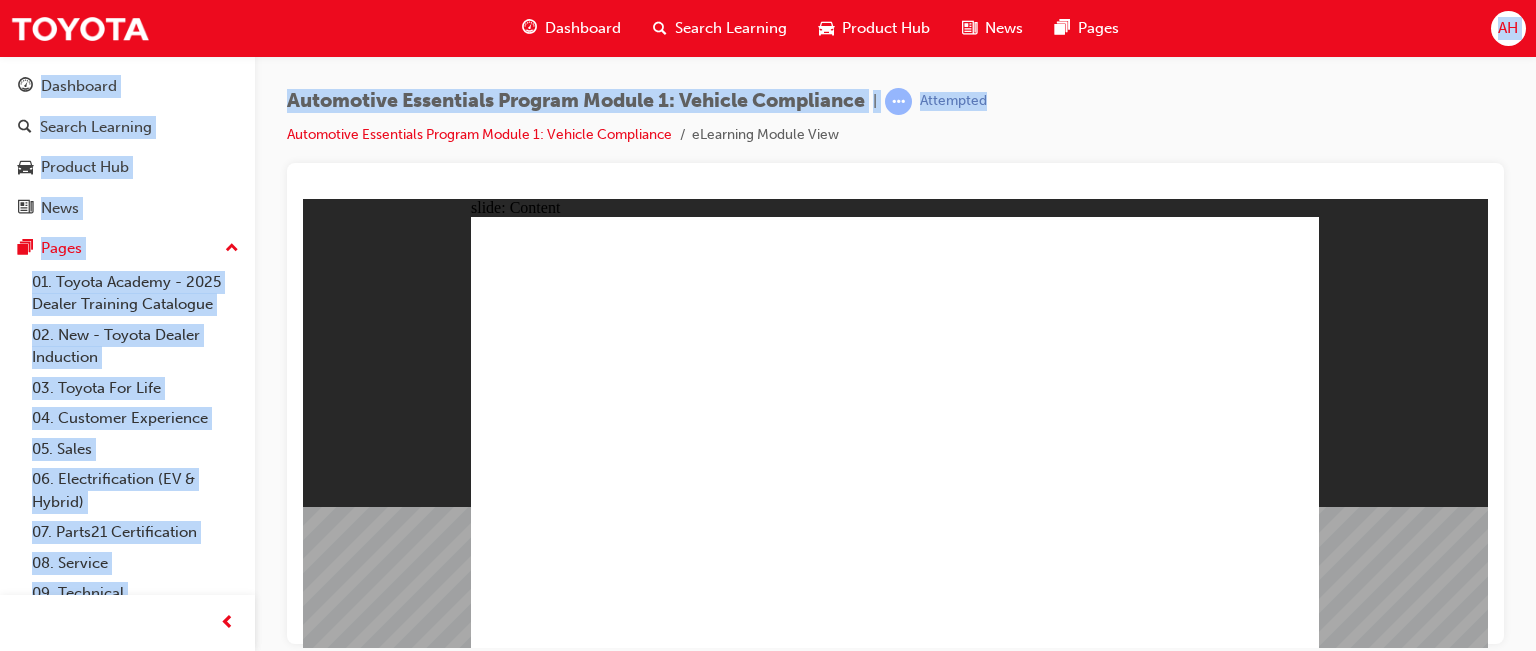 drag, startPoint x: 1241, startPoint y: 27, endPoint x: 1244, endPoint y: -8, distance: 35.128338 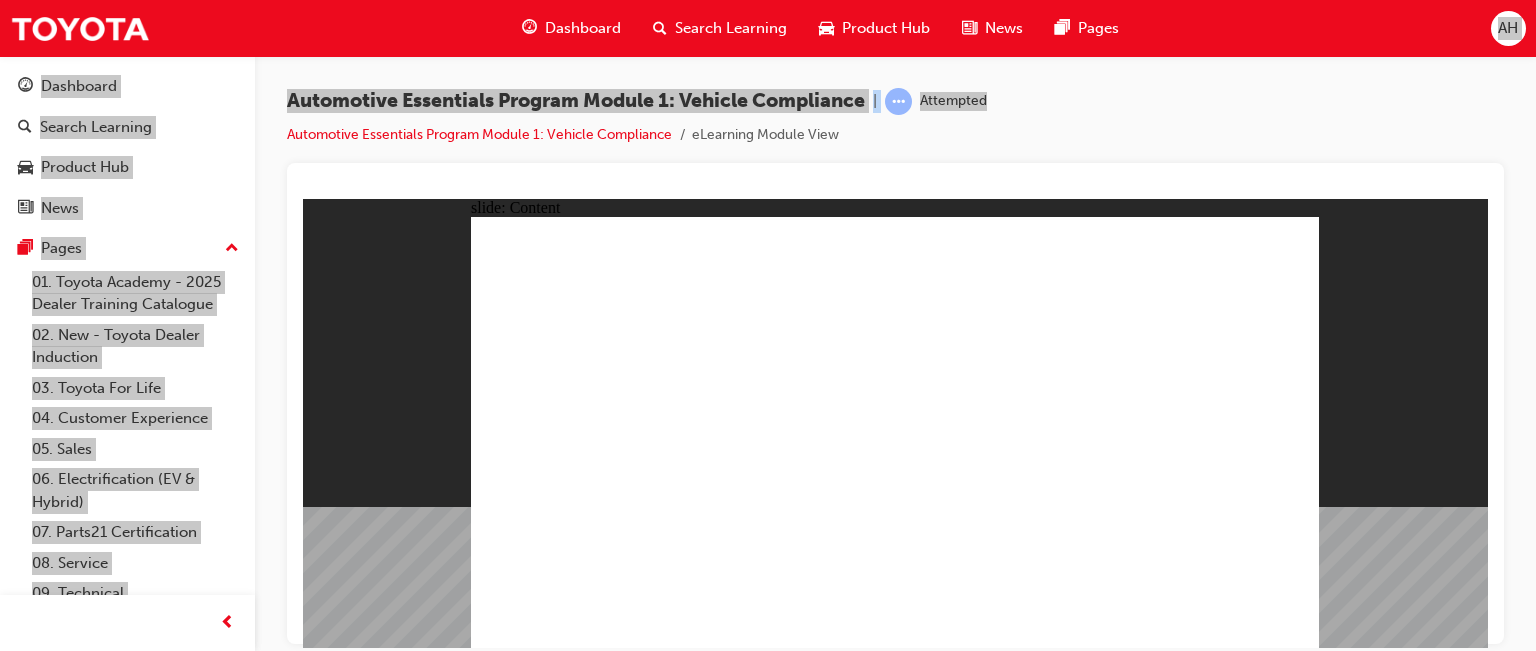 click 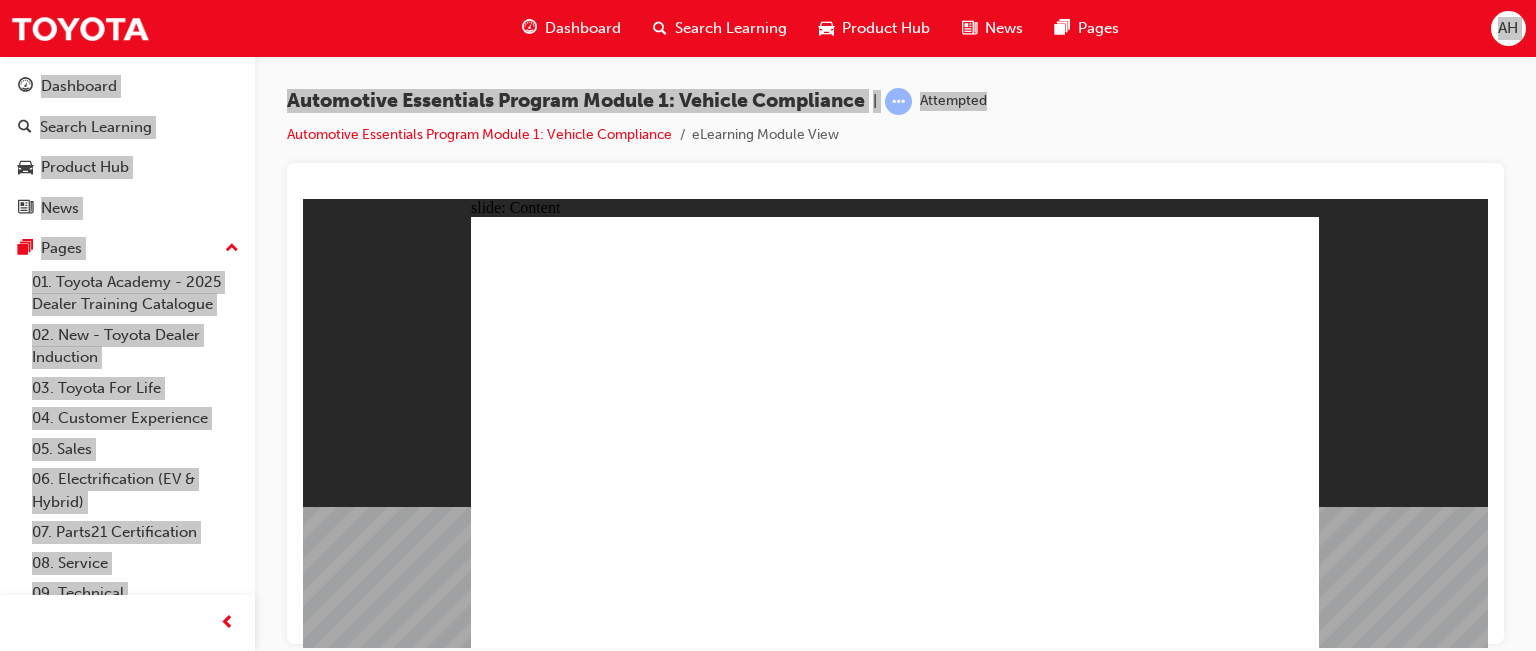 click 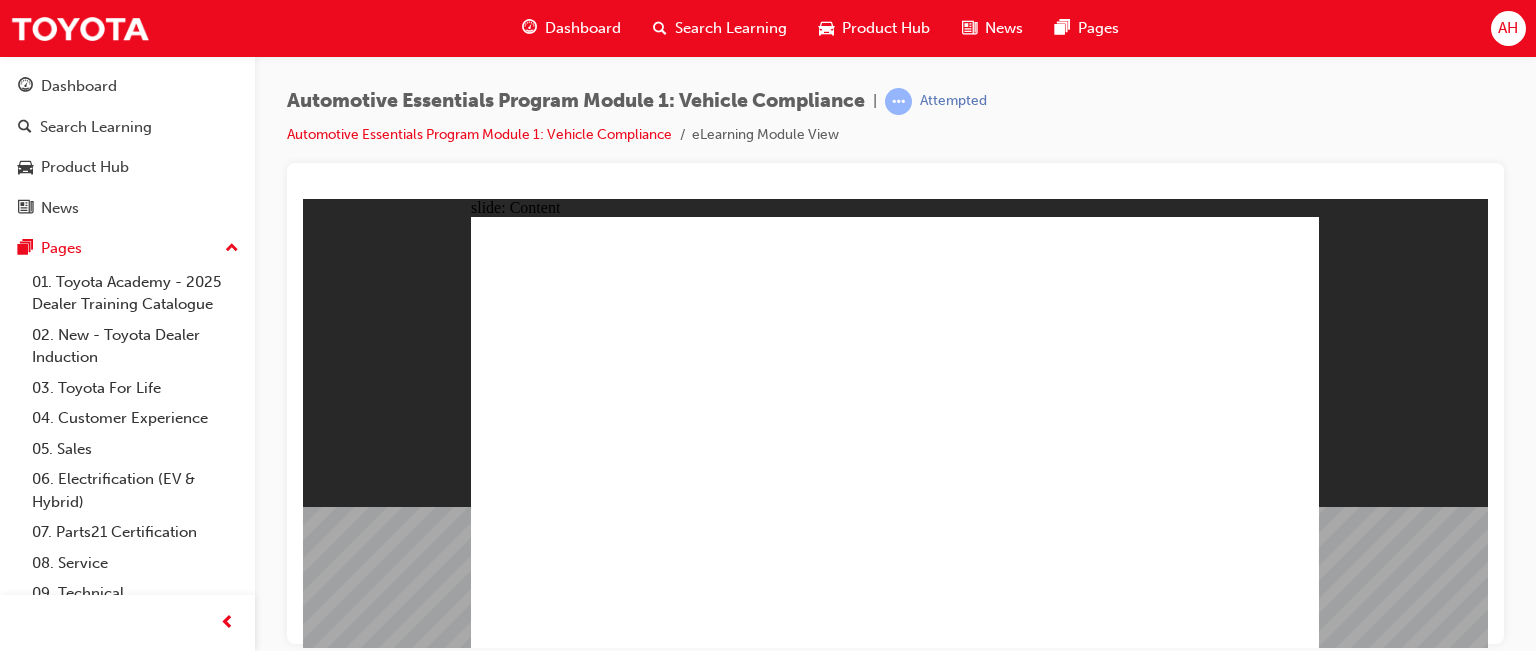 drag, startPoint x: 1520, startPoint y: 216, endPoint x: 1520, endPoint y: 257, distance: 41 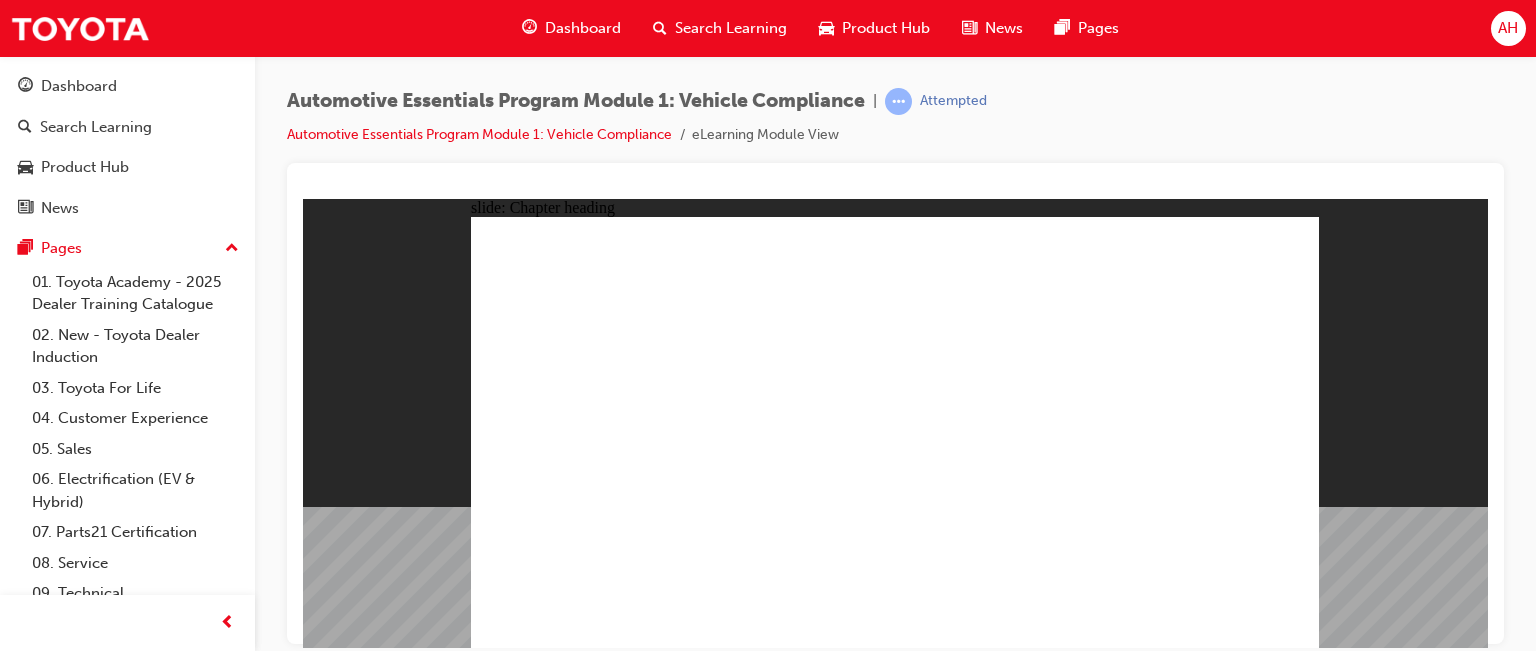 click 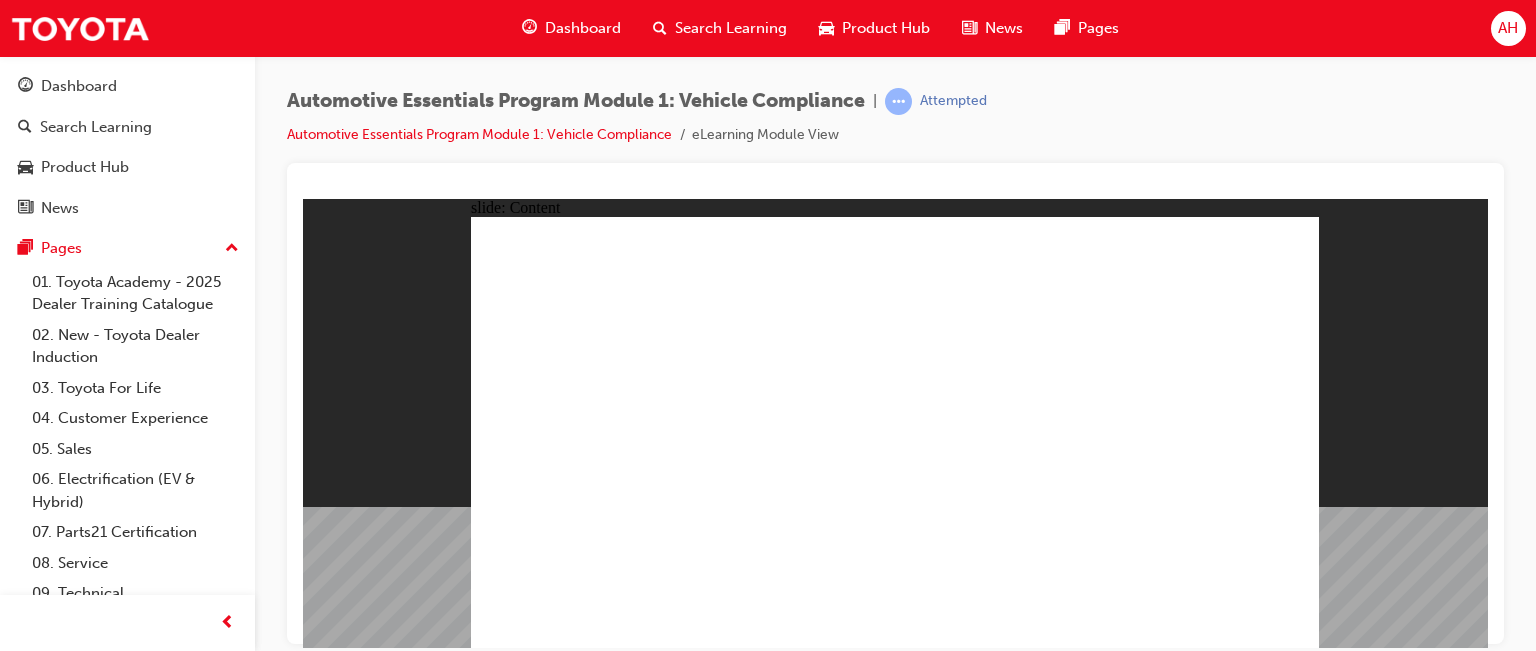 click 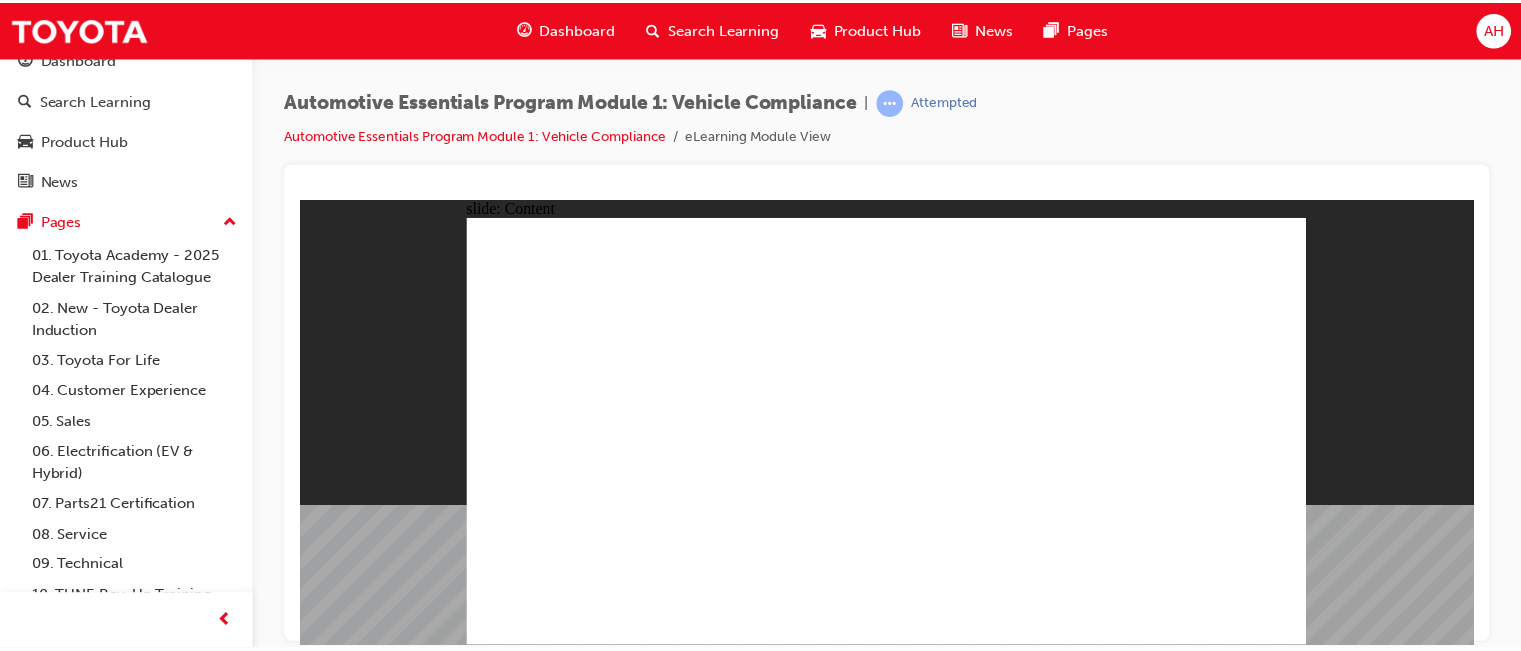 scroll, scrollTop: 0, scrollLeft: 0, axis: both 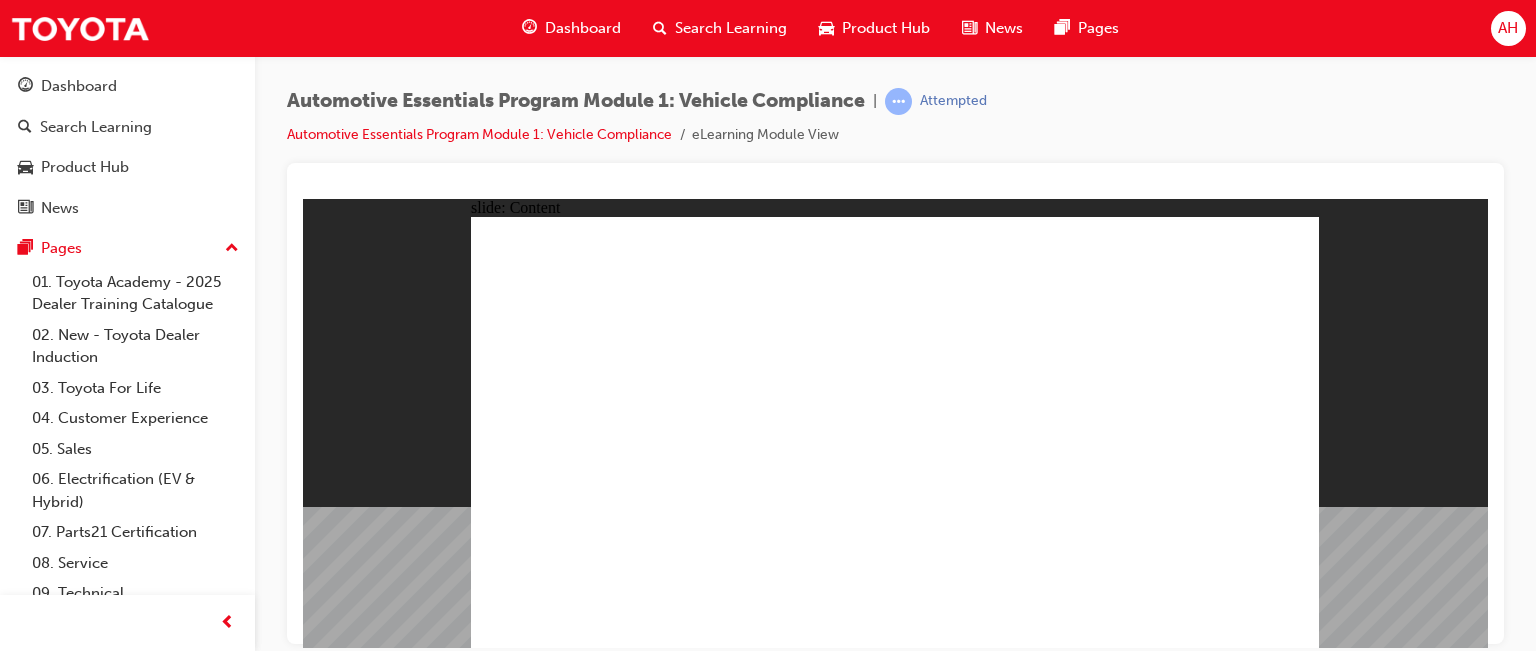 click on "slide: Content
Passenger Vehicles1.png Rectangle 1 Vehicle Segmentation FAQ.png FAQ In [GEOGRAPHIC_DATA], there are over 60 car brands, 380 model ranges and close to 3,000 variants for new car buyers to choose from.   The industry body called the Federal Chamber of Automotive Industries (FCAI) maintains an industry segmentation which categorises vehicles into 'like-for-like-baskets' known as VFACTS Segments. arrow_red.png BACK NEXT BACK NEXT Vehicle Segmentation In [GEOGRAPHIC_DATA], there are over 60 car brands, 380 model ranges and close to 3,000 variants or new car  buyers to choose rom. The industry body called the Federal Chamber o Automotive Industries (FCAI) maintains an industry  segmentation which categorises vehicles into 'like-or-like-baskets' known as VFACTS Segments. FAQ" at bounding box center [895, 422] 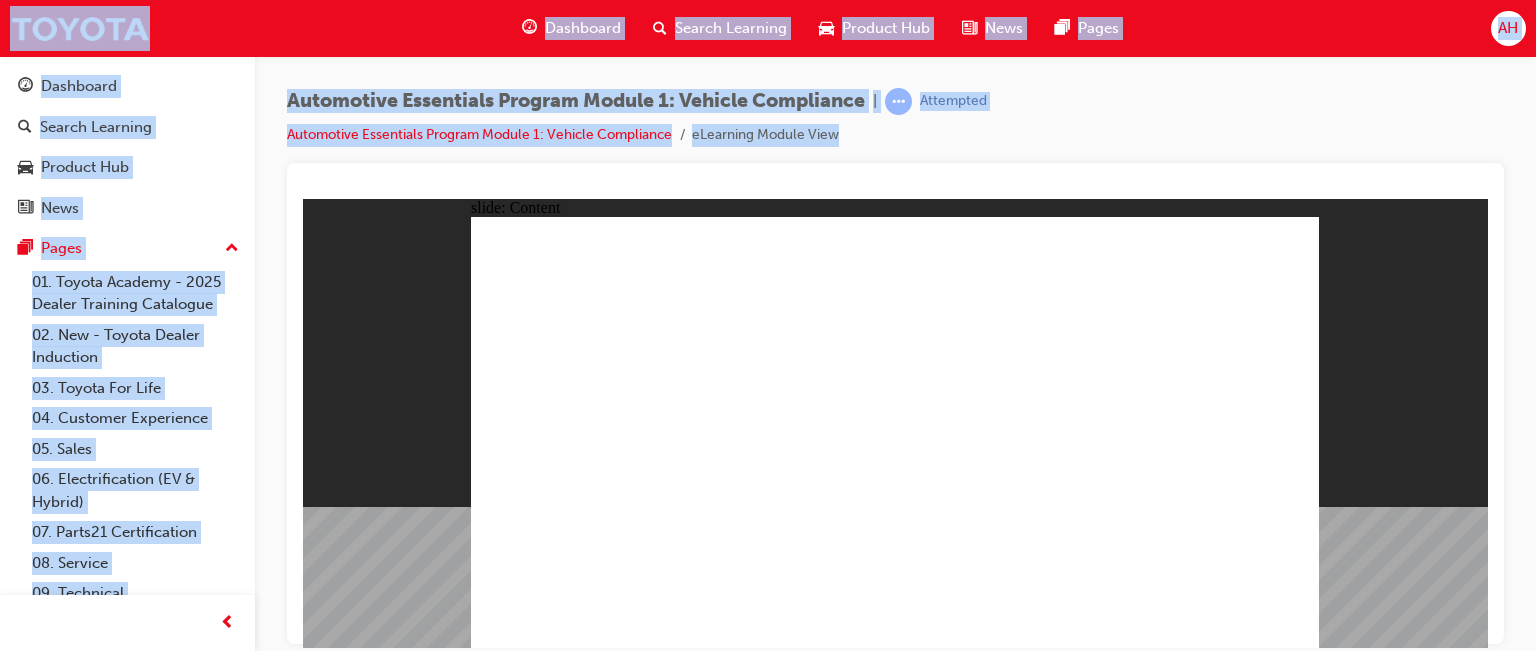 click on "Automotive Essentials Program Module 1: Vehicle Compliance | Attempted Automotive Essentials Program Module 1: Vehicle Compliance eLearning Module View" at bounding box center (895, 328) 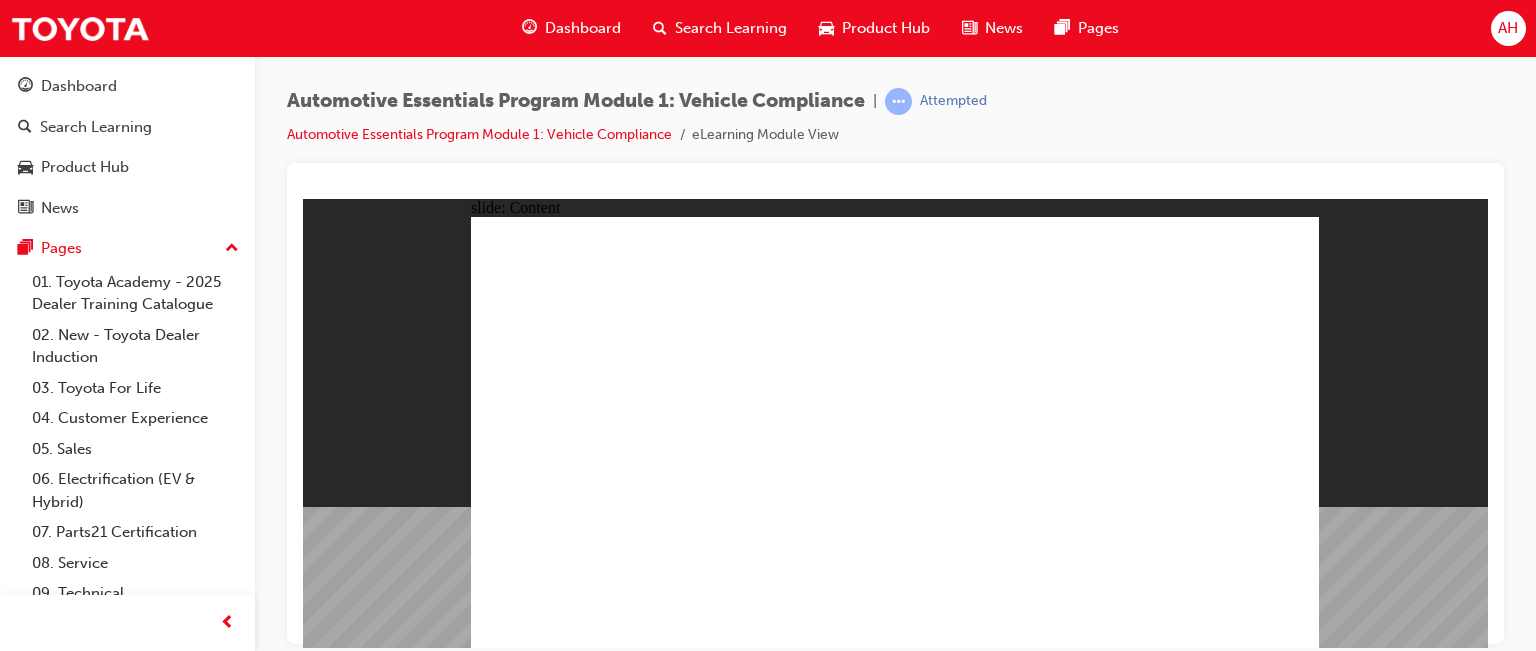 click on "Automotive Essentials Program Module 1: Vehicle Compliance | Attempted Automotive Essentials Program Module 1: Vehicle Compliance eLearning Module View" at bounding box center (895, 328) 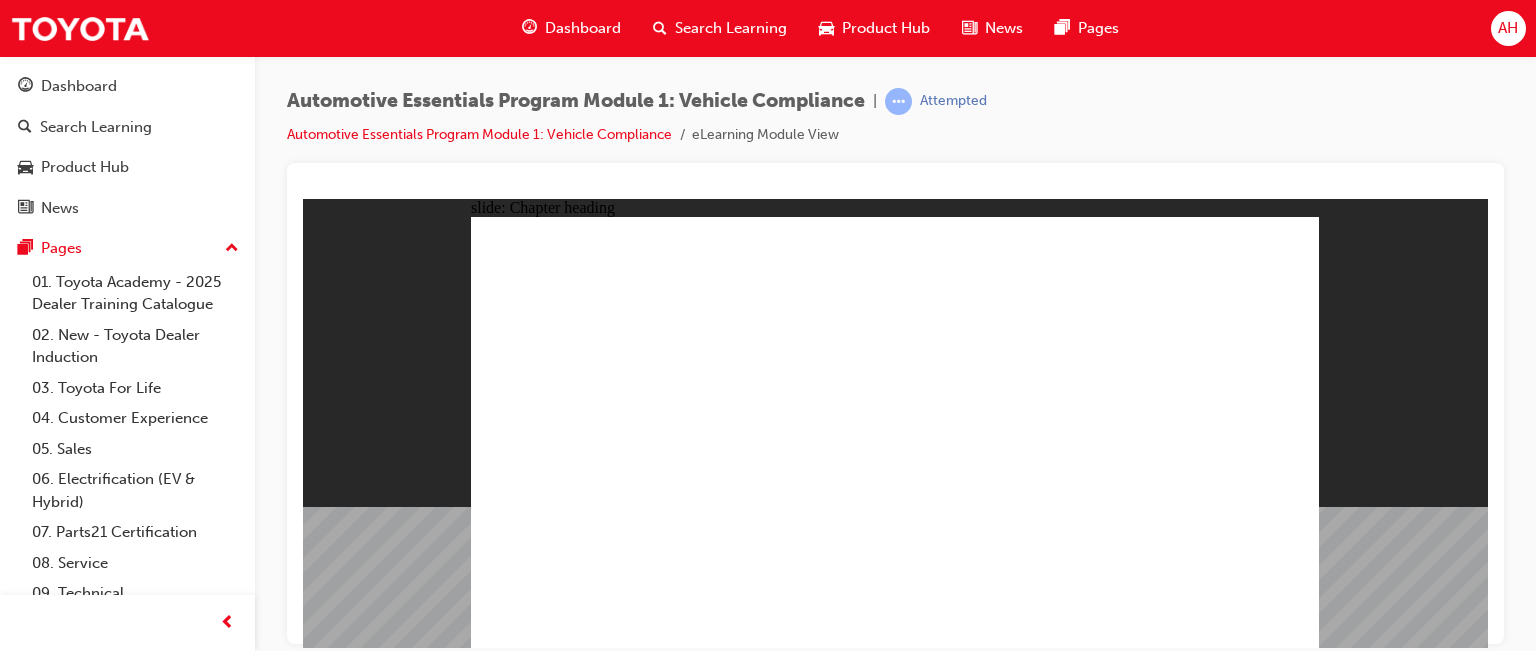 click 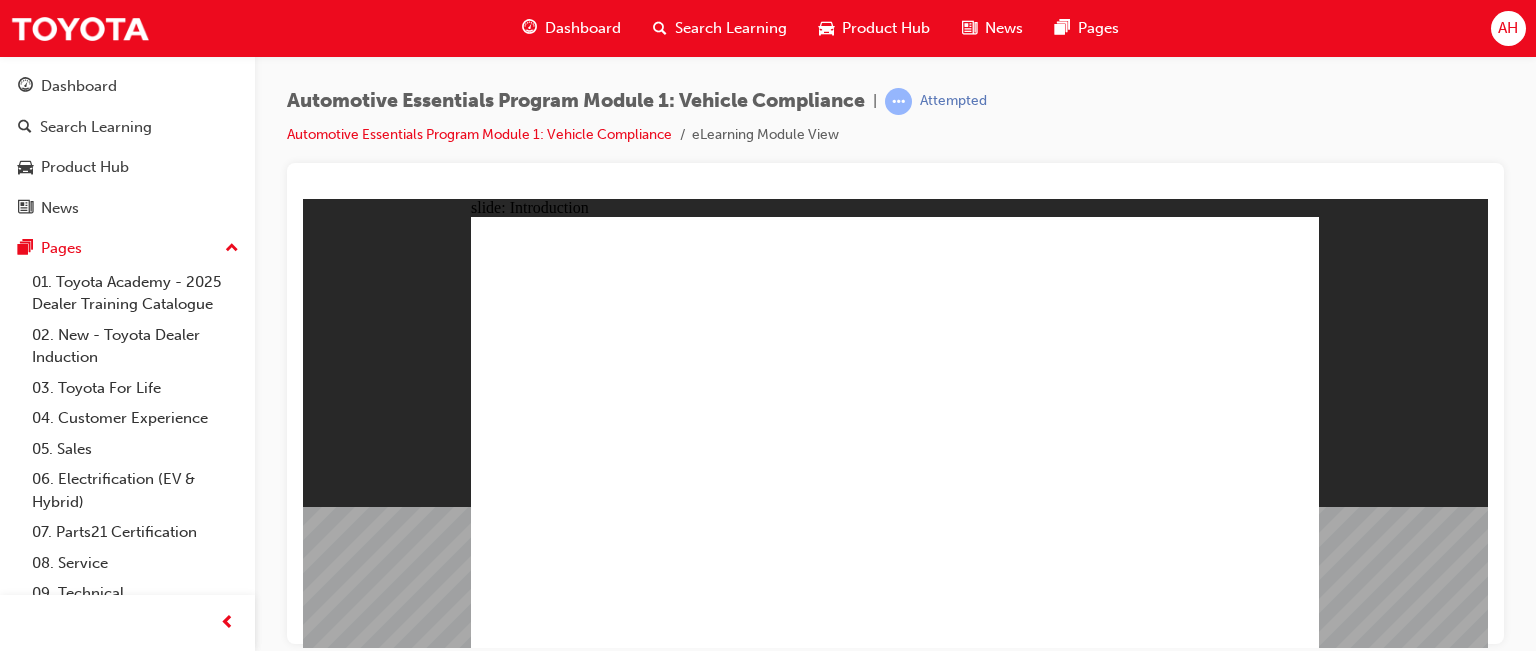 click 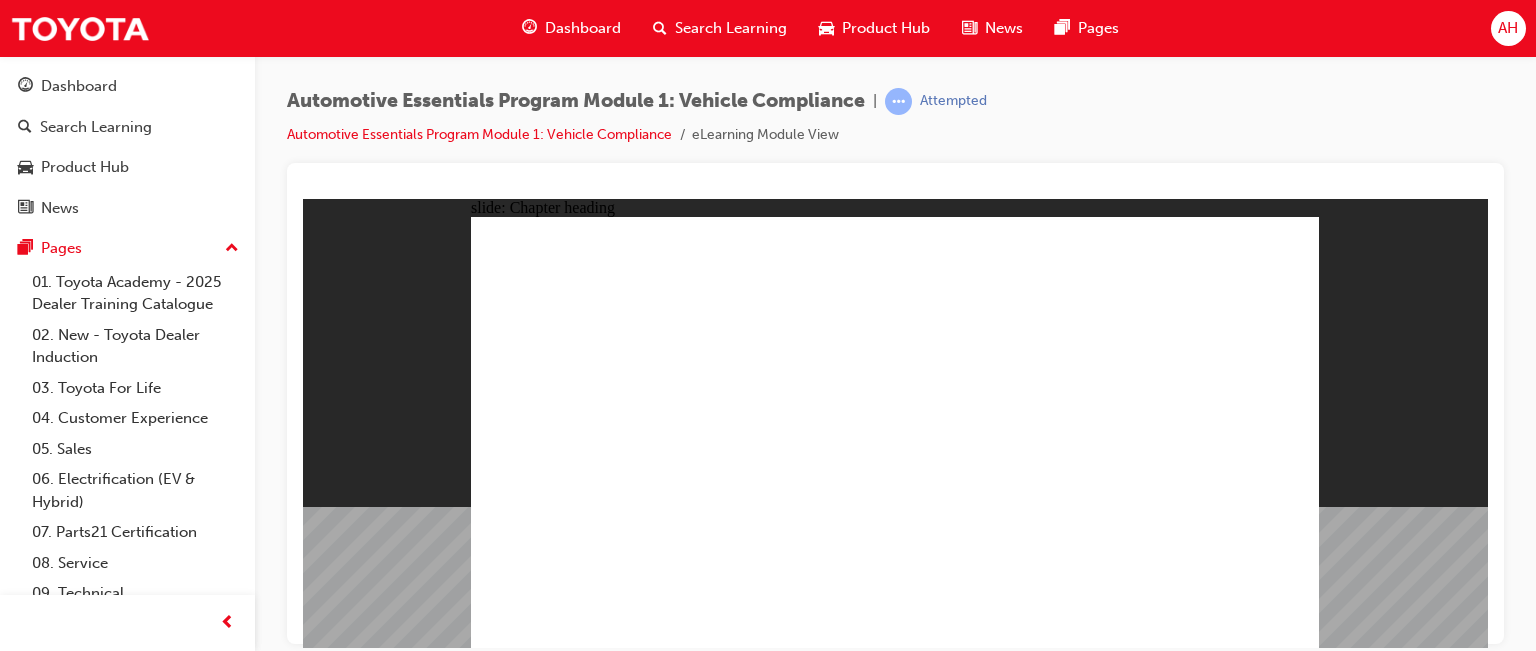 click 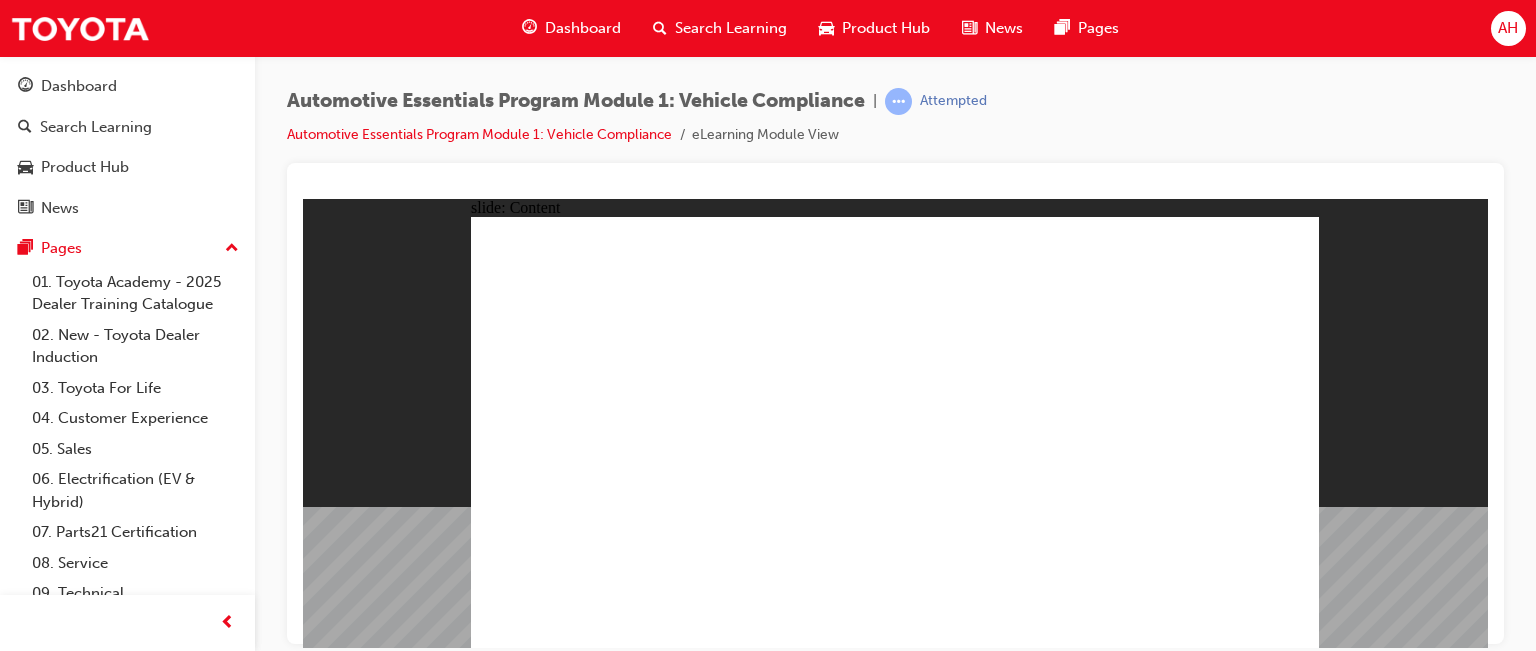 click 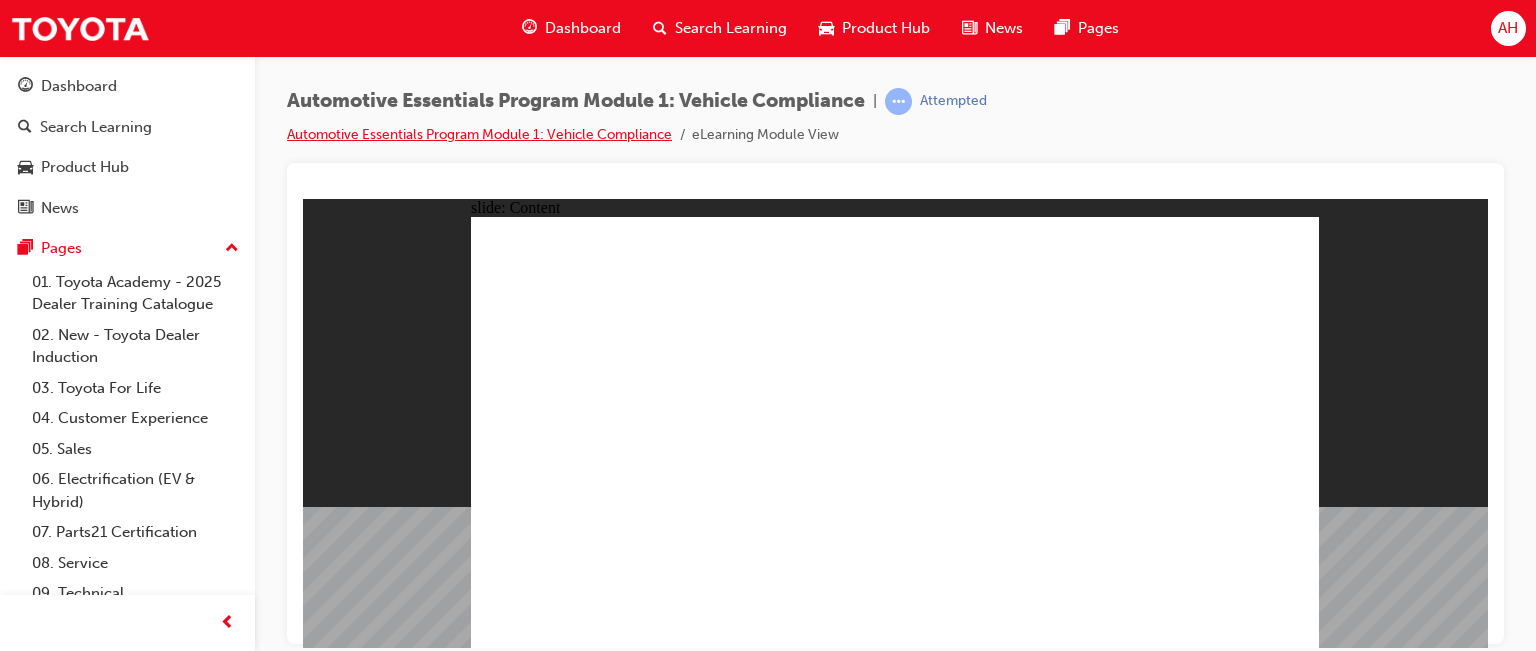 click on "Automotive Essentials Program Module 1: Vehicle Compliance" at bounding box center [479, 134] 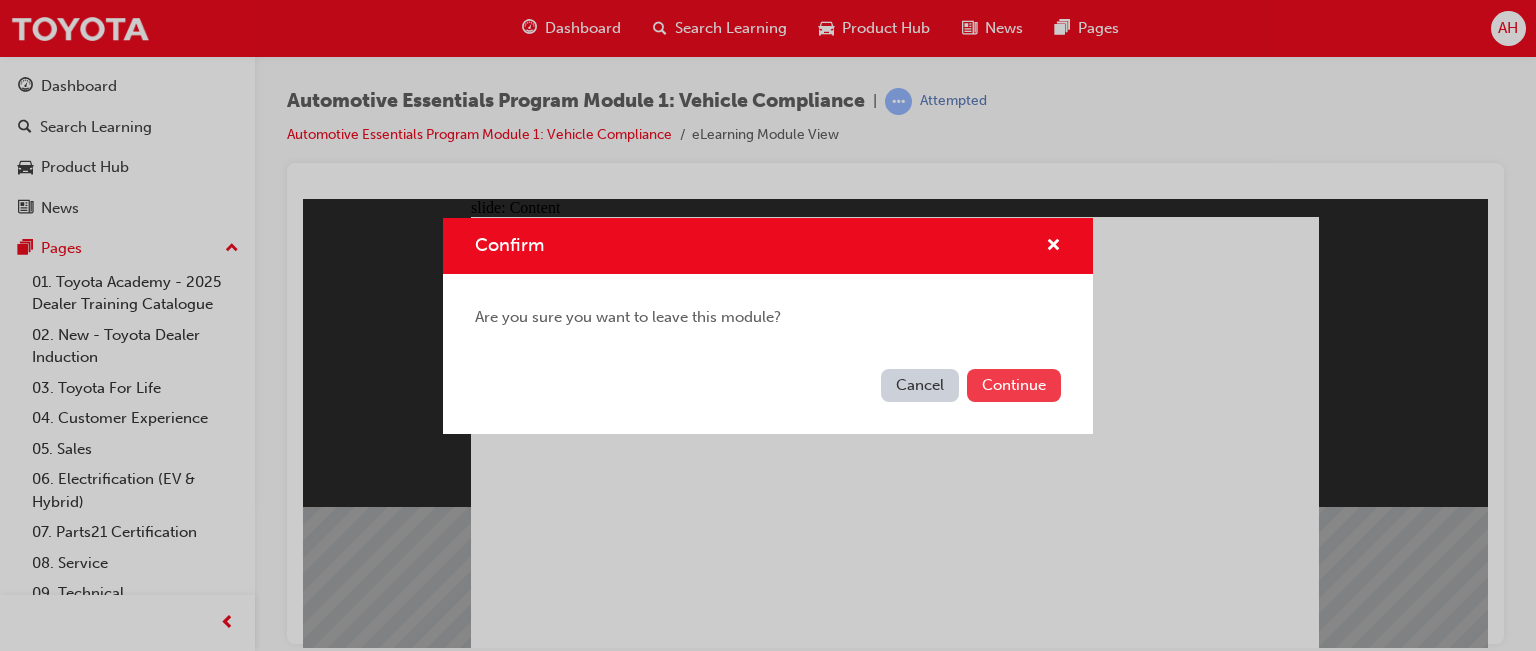 click on "Continue" at bounding box center (1014, 385) 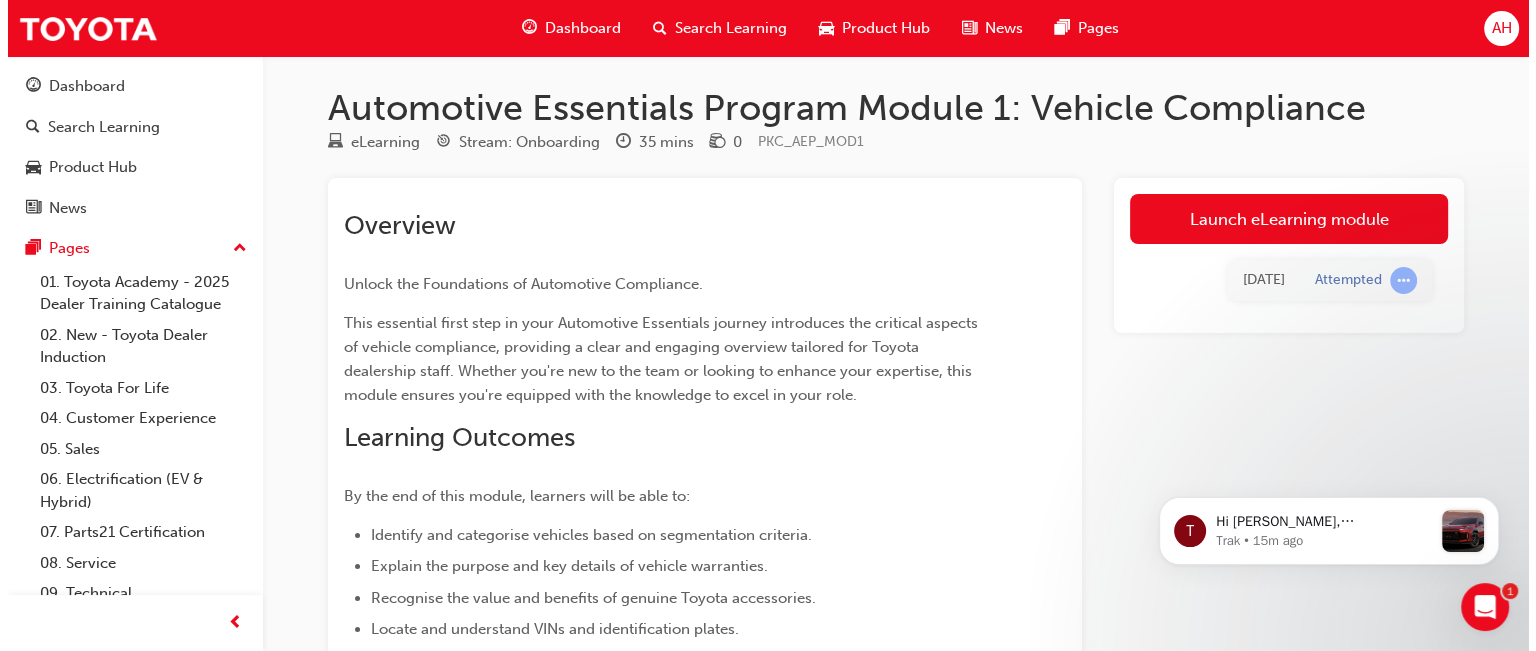 scroll, scrollTop: 0, scrollLeft: 0, axis: both 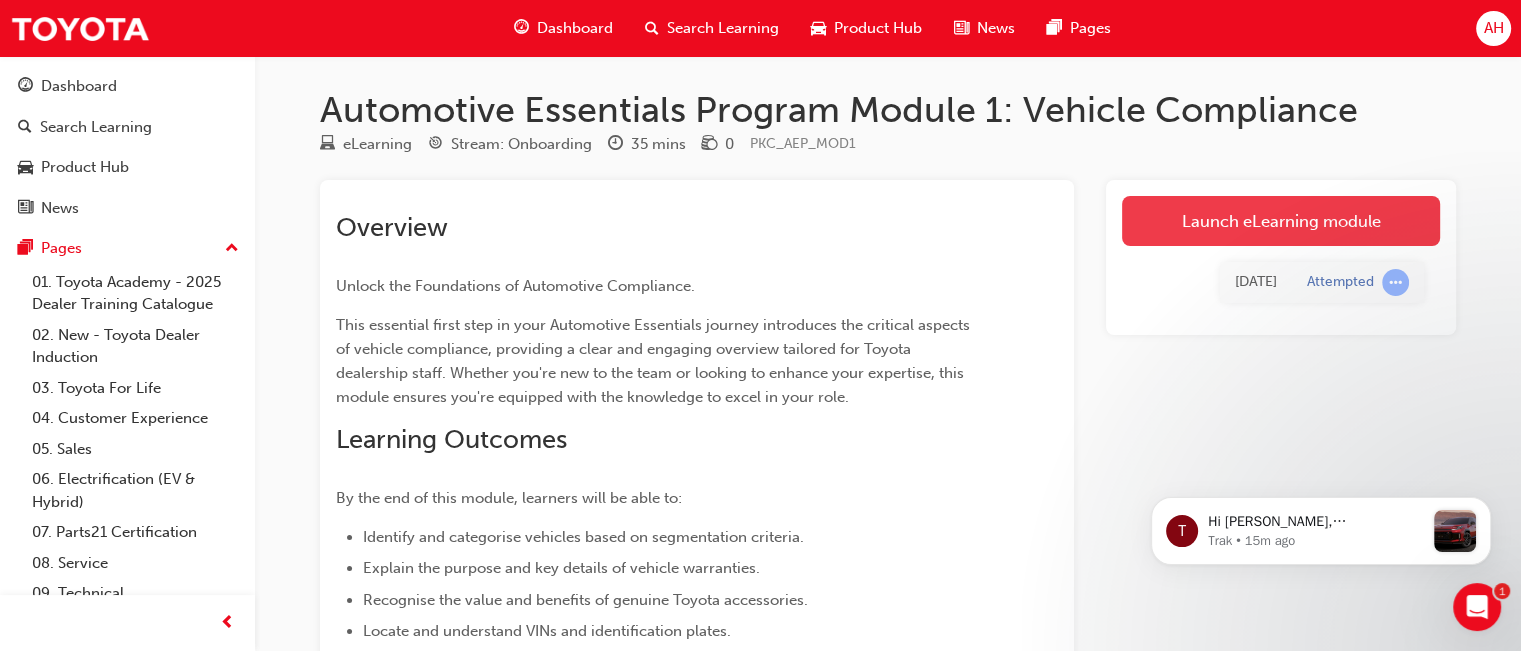 click on "Launch eLearning module" at bounding box center (1281, 221) 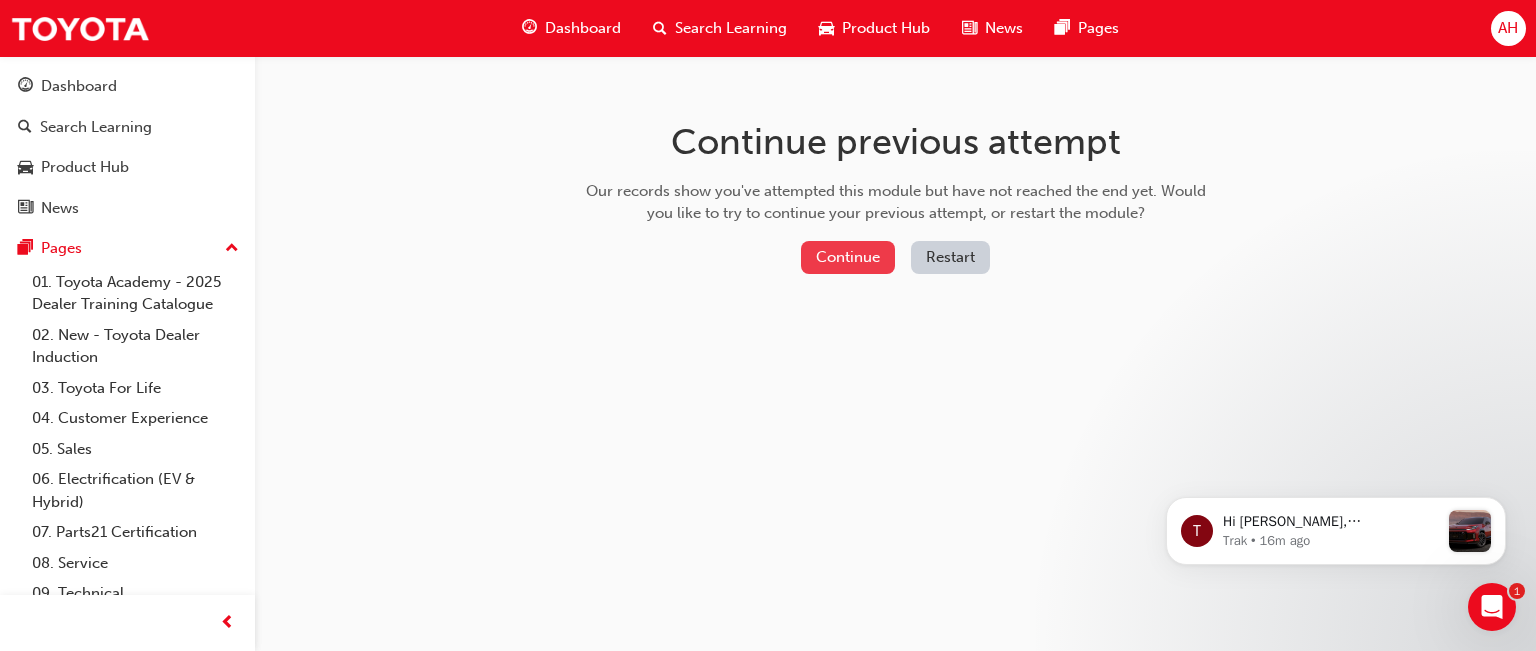 click on "Continue" at bounding box center (848, 257) 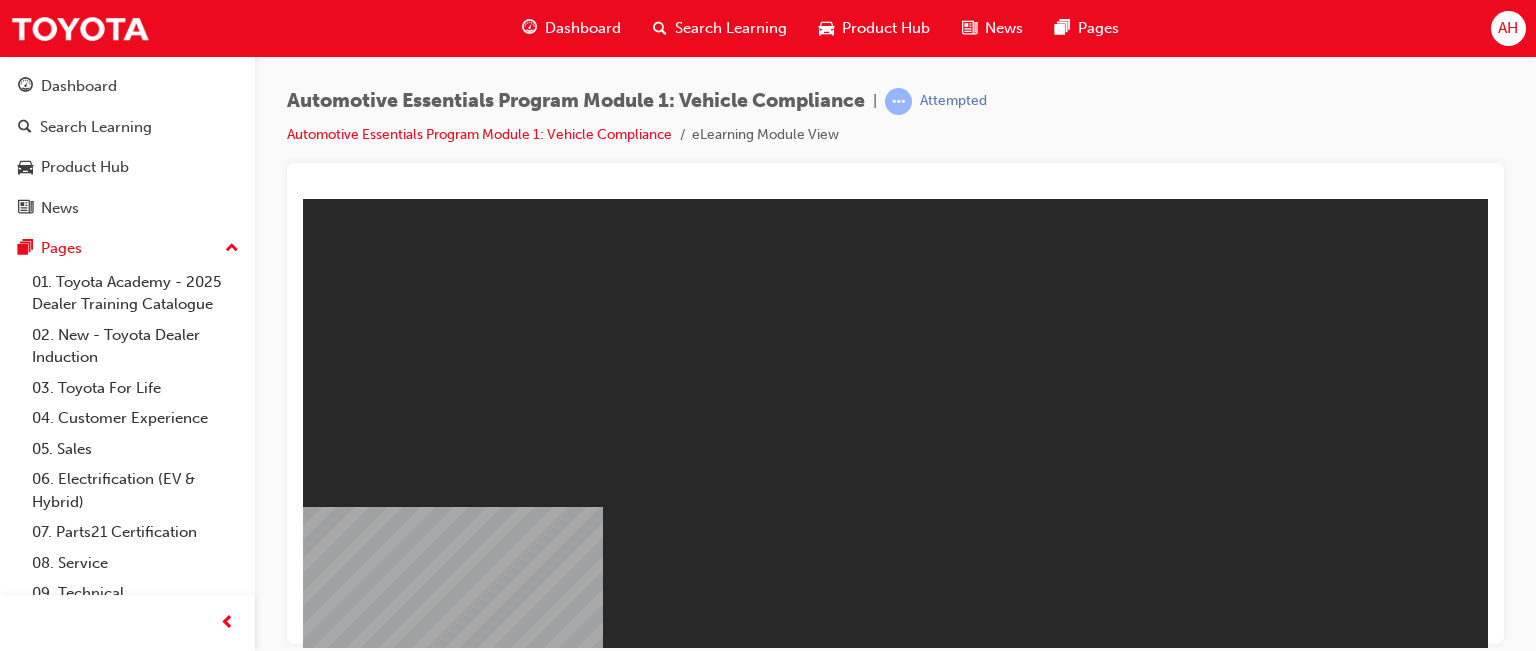 scroll, scrollTop: 0, scrollLeft: 0, axis: both 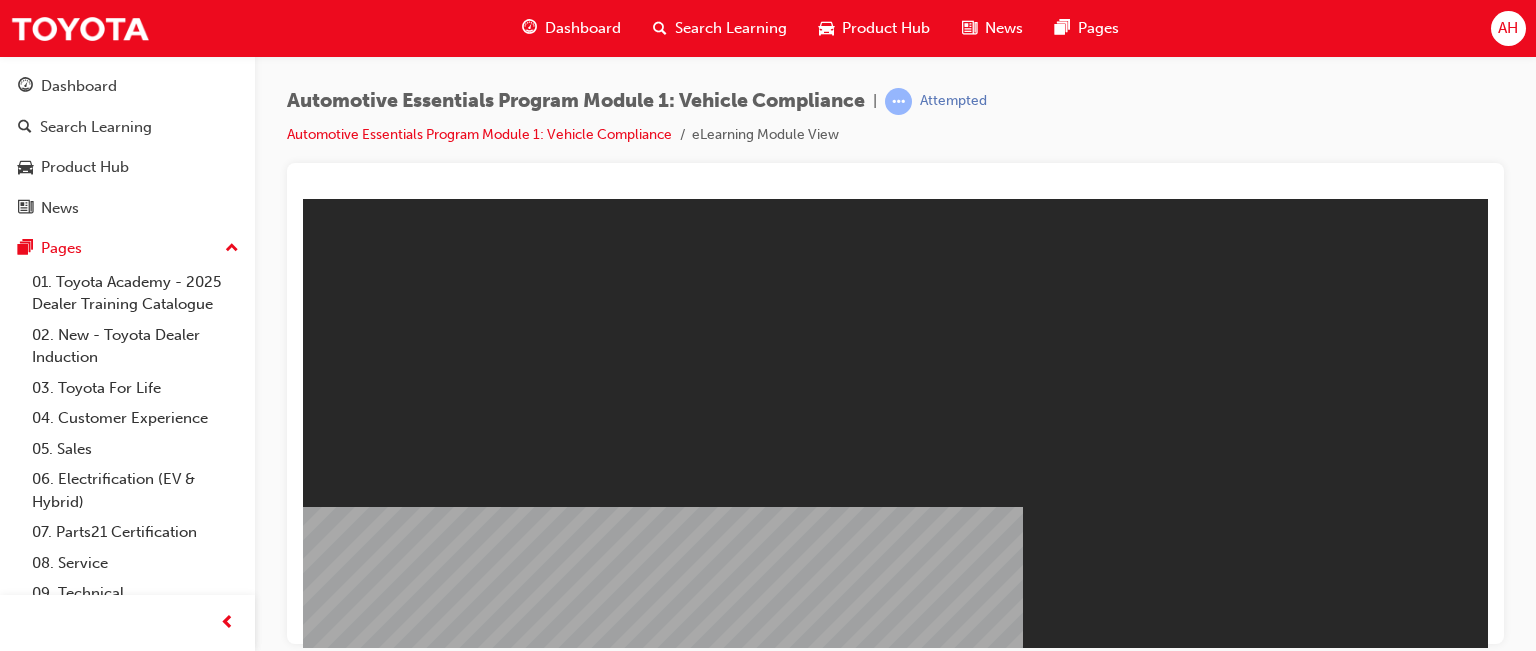 click on "Resume" at bounding box center [341, 1148] 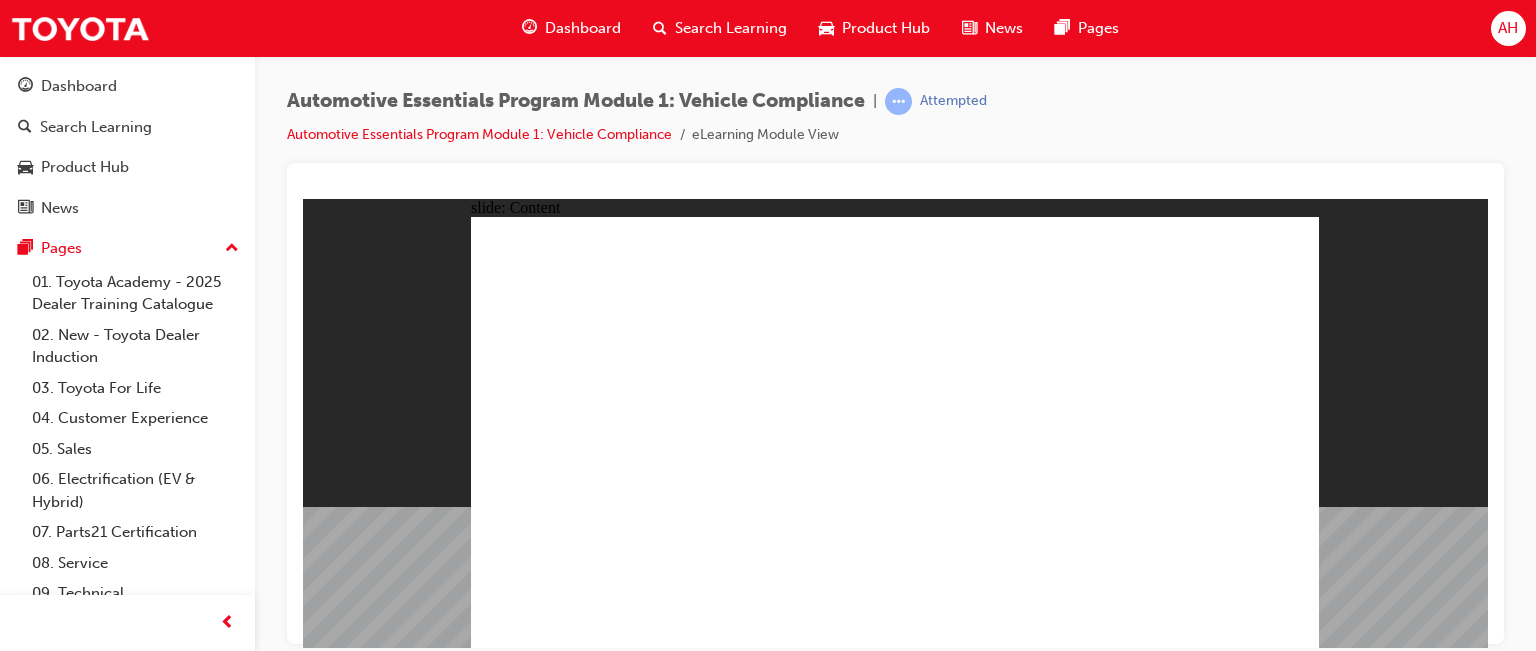 click 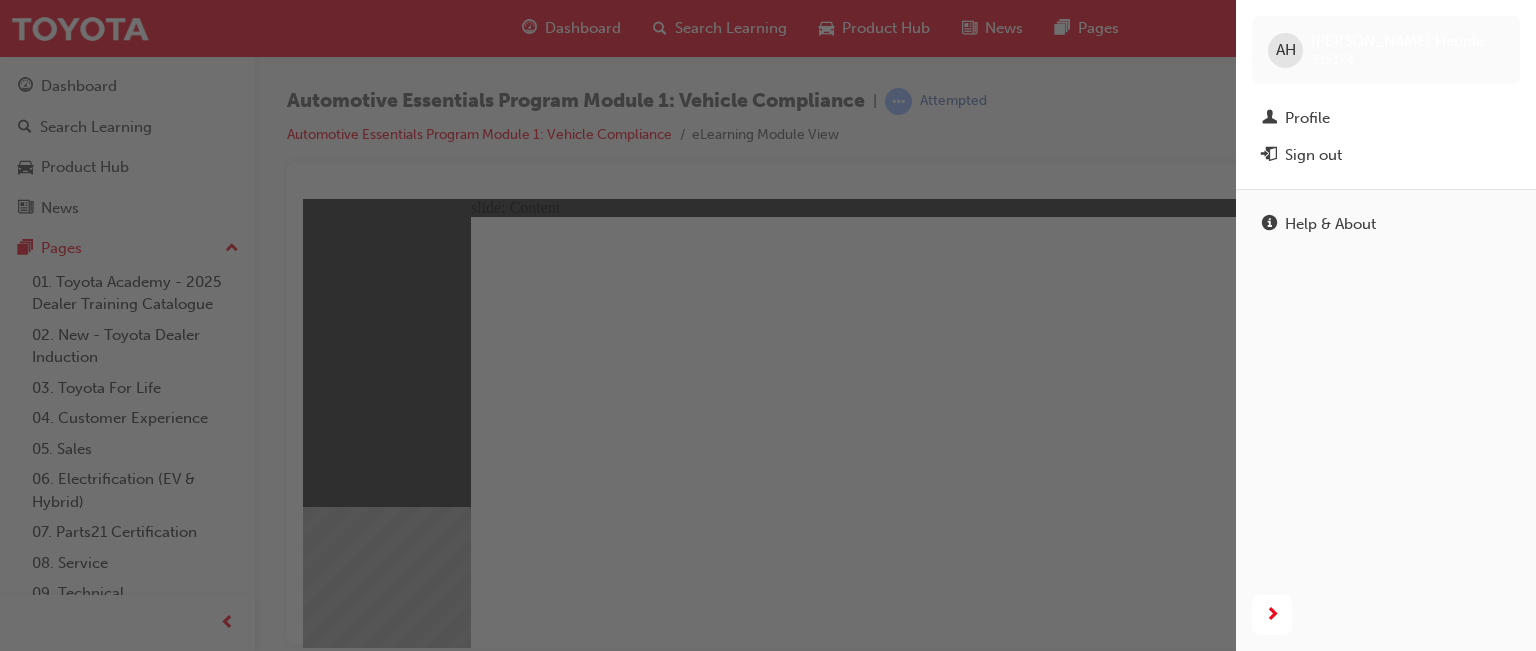 click at bounding box center [618, 325] 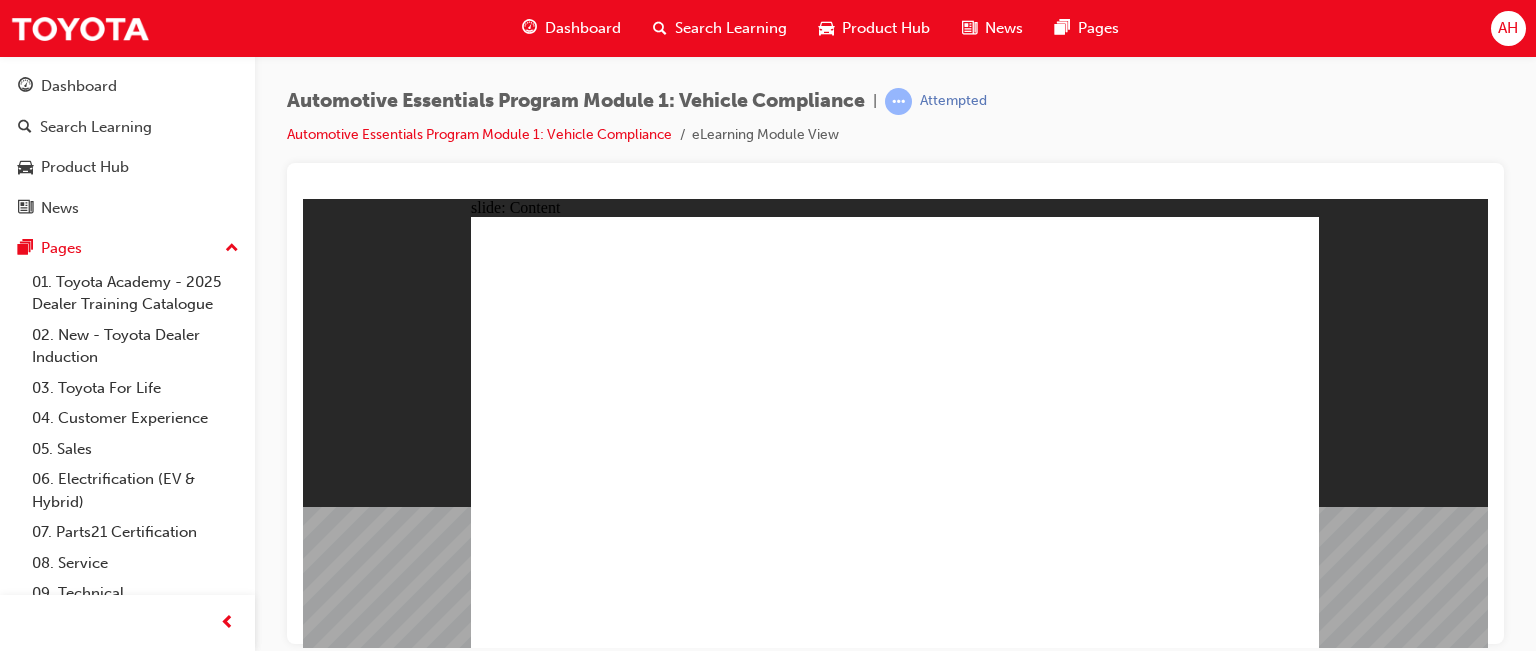 click 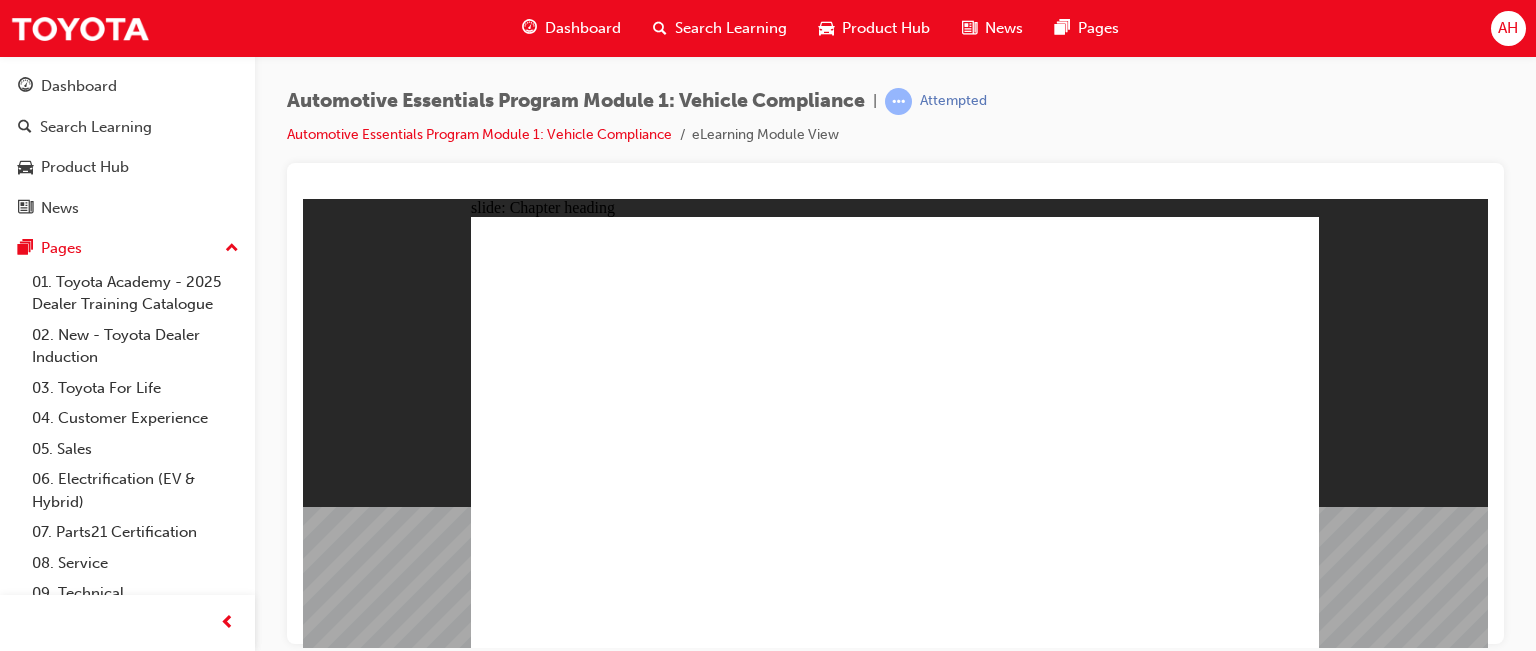 click 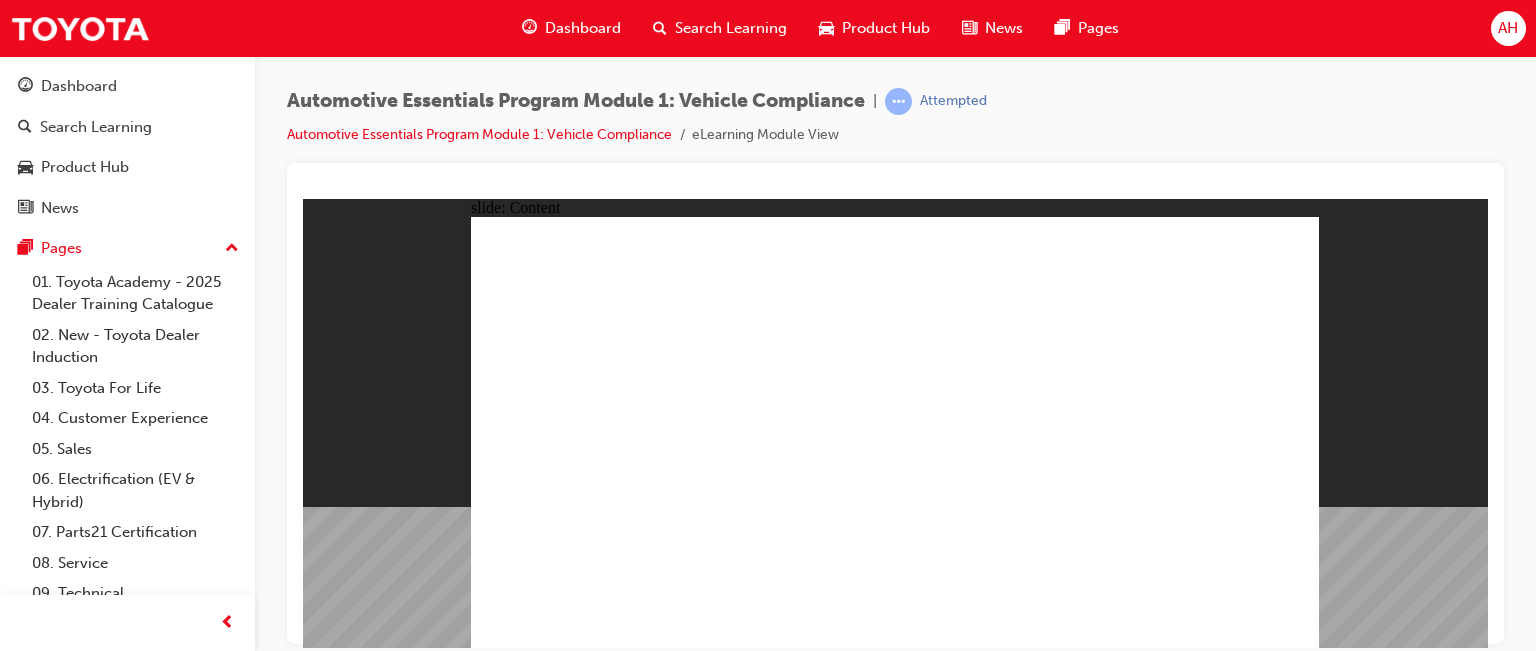 click 